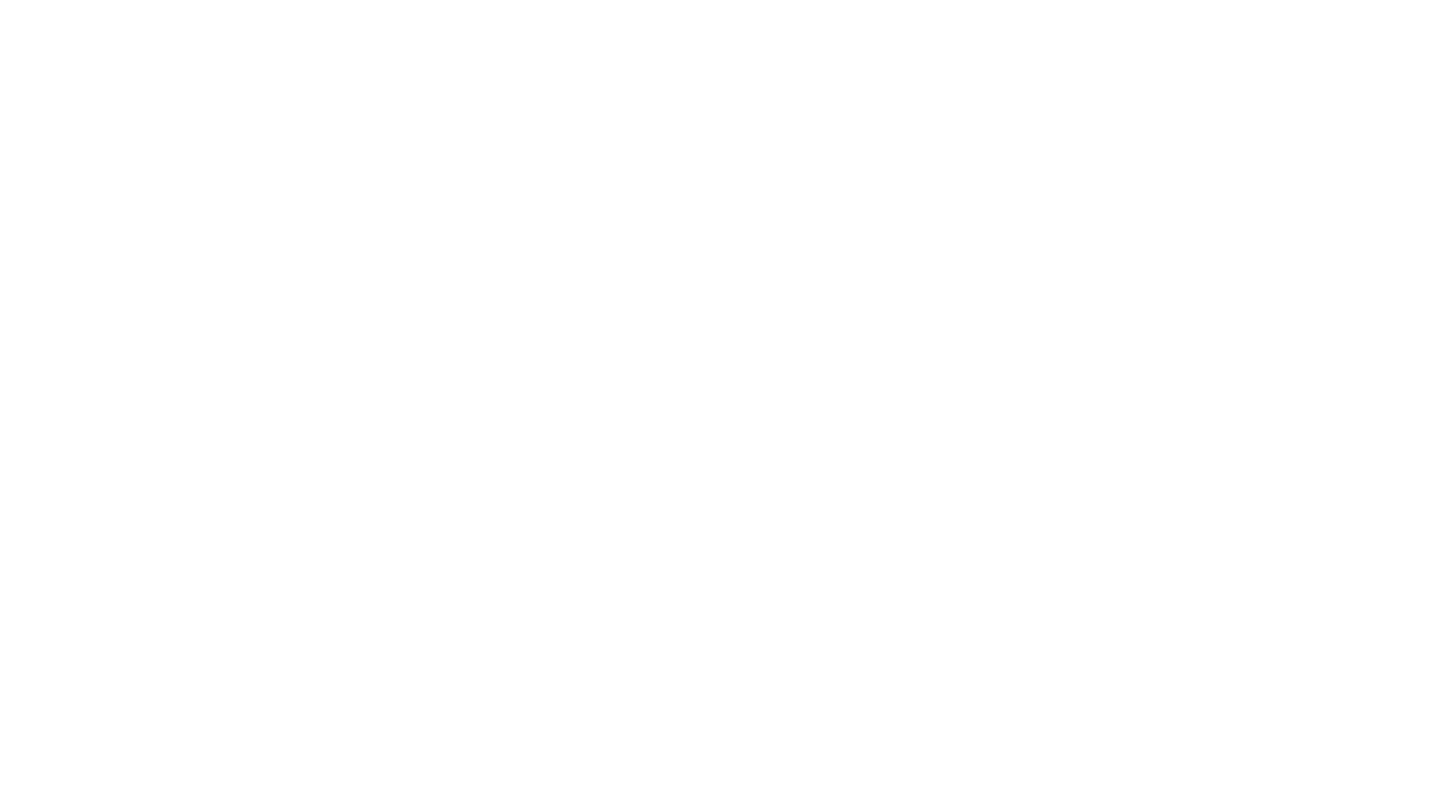 select on "[COUNTRY]" 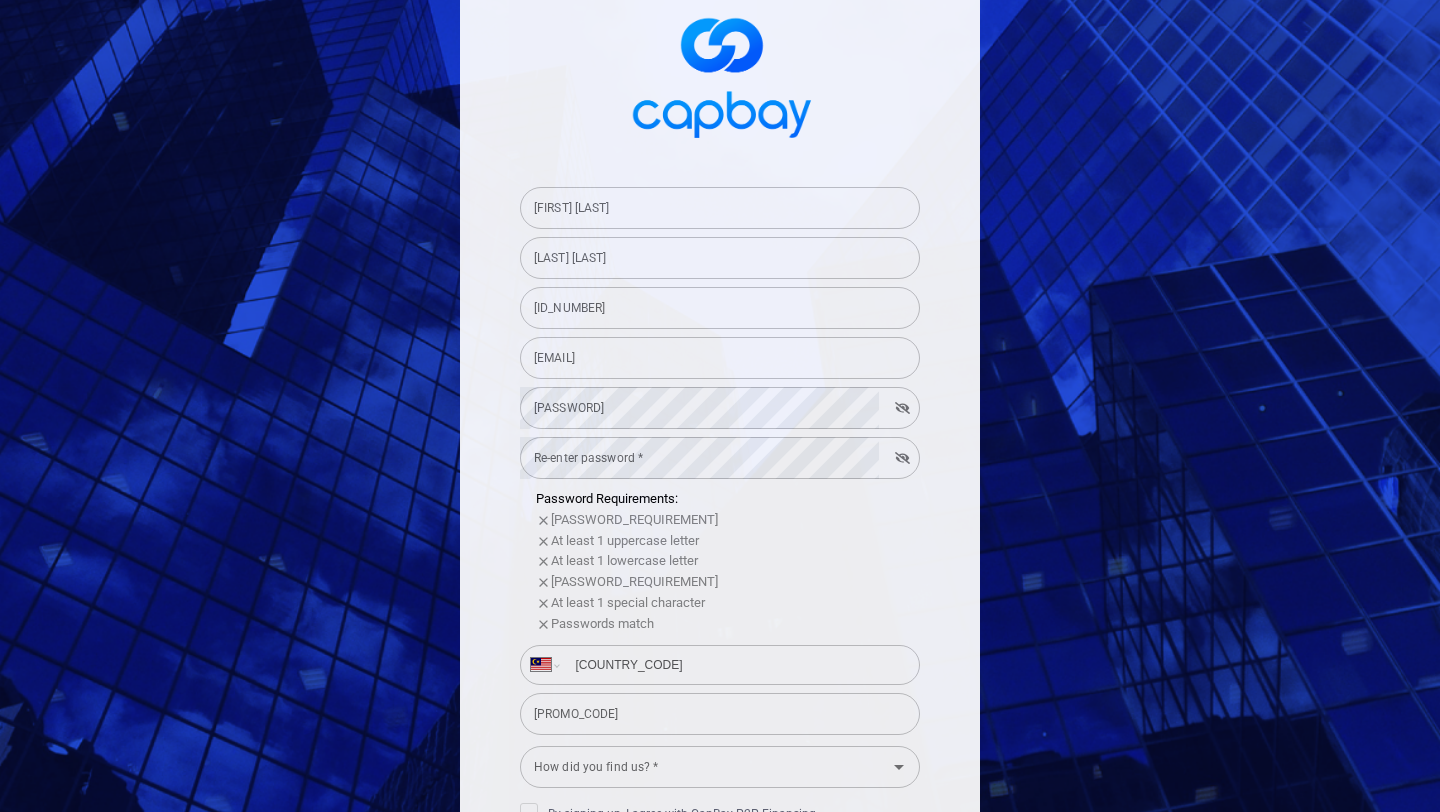 scroll, scrollTop: 0, scrollLeft: 0, axis: both 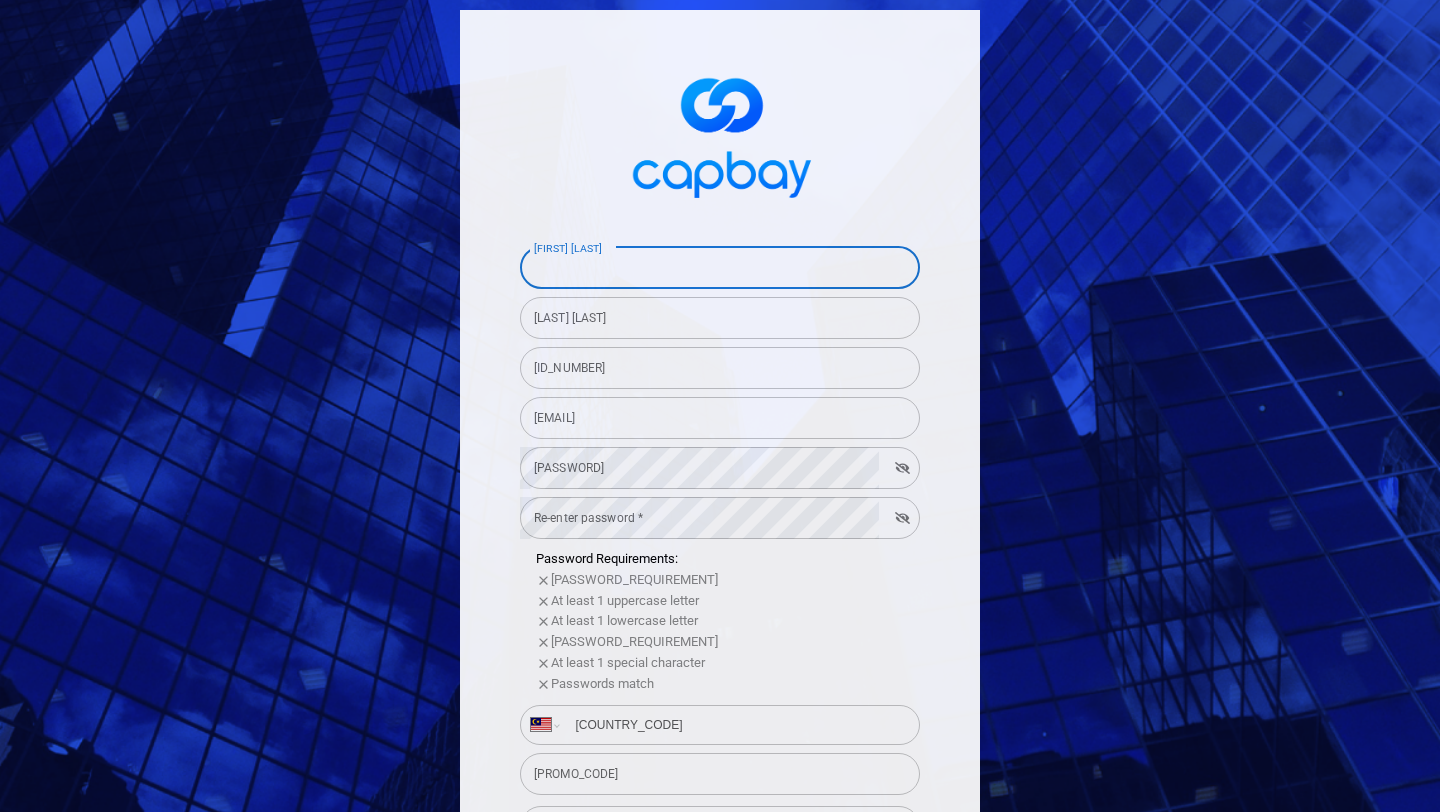 click on "First Name as in IC/Passport * First Name as in IC/Passport *" at bounding box center (720, 266) 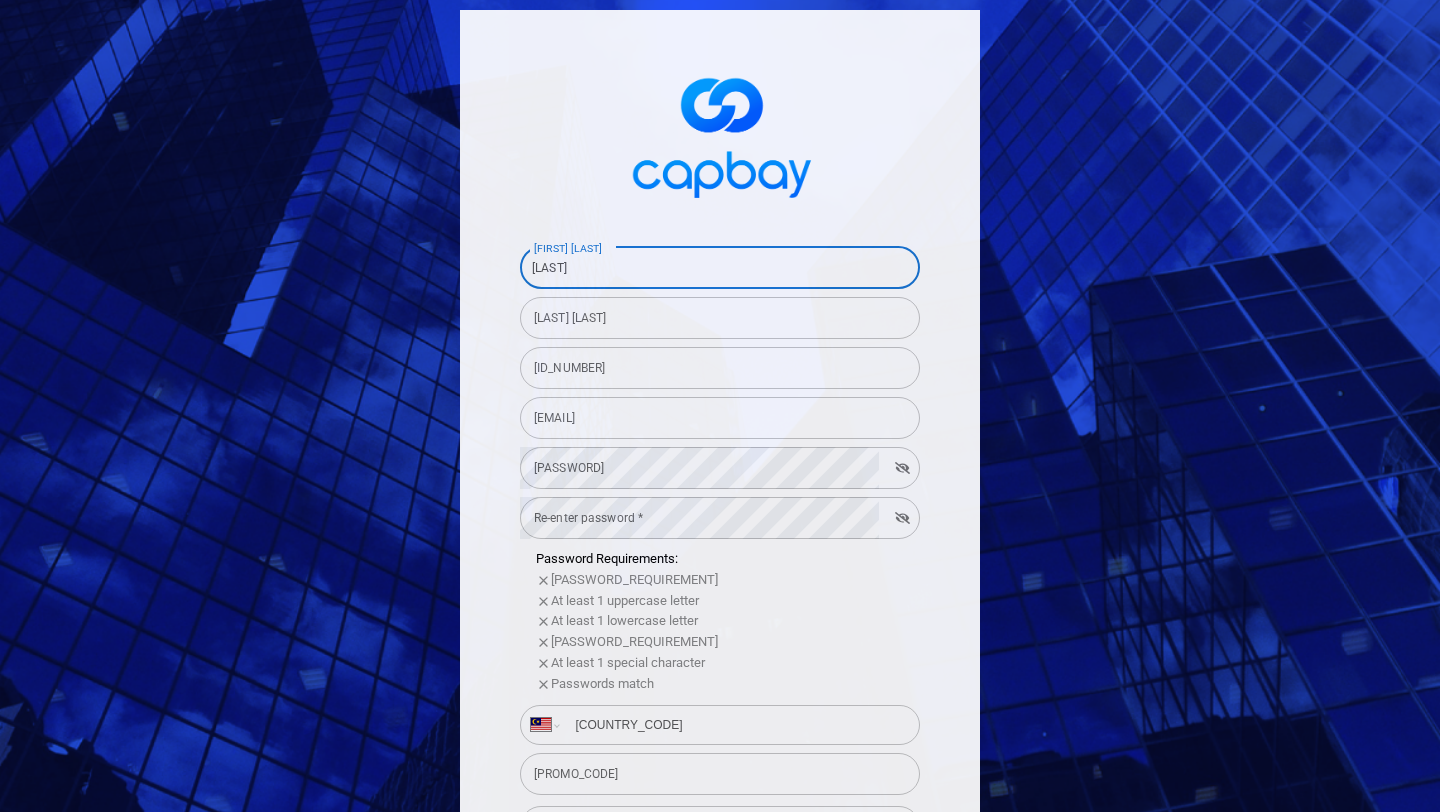 click on "Last Name as in IC/Passport *" at bounding box center [720, 318] 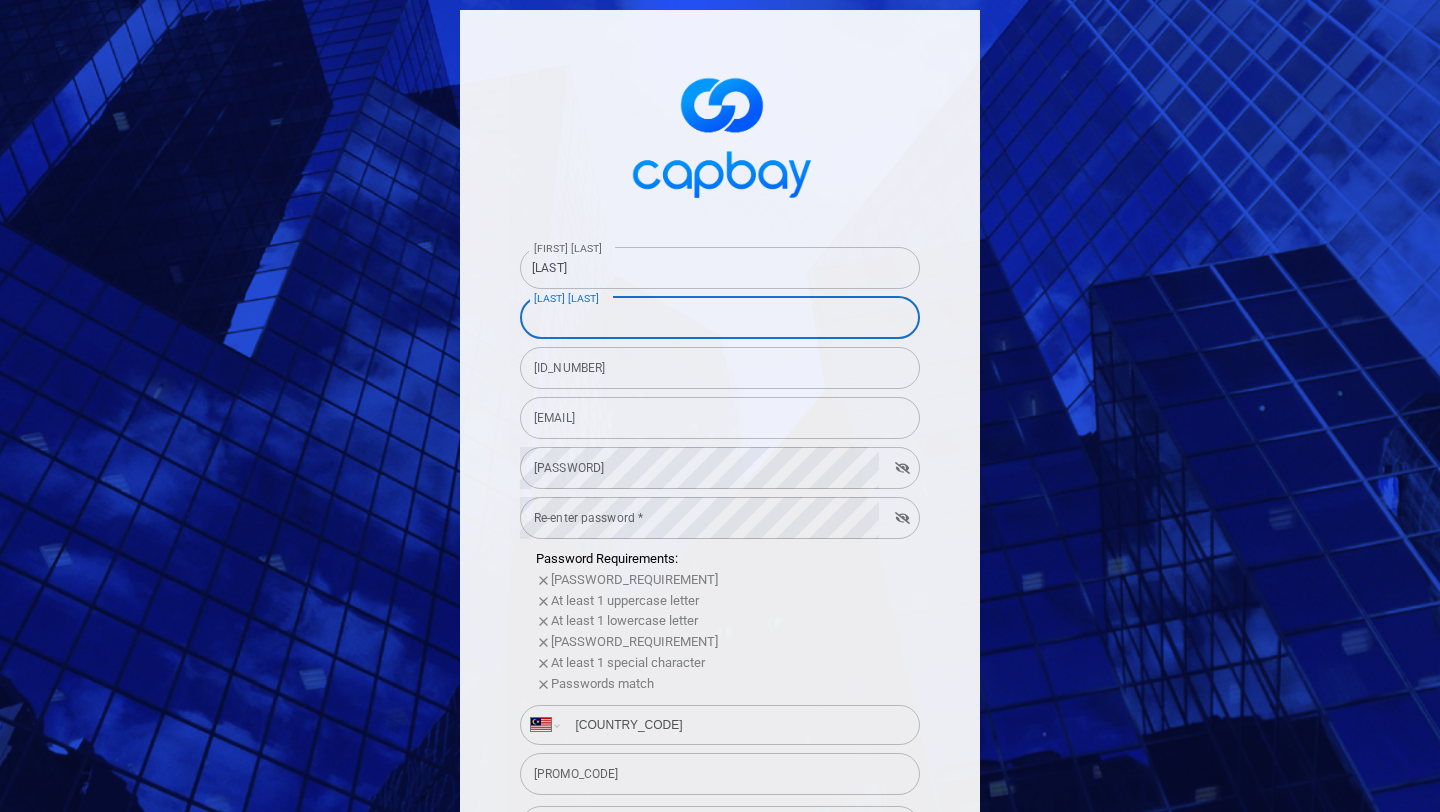 type on "leads" 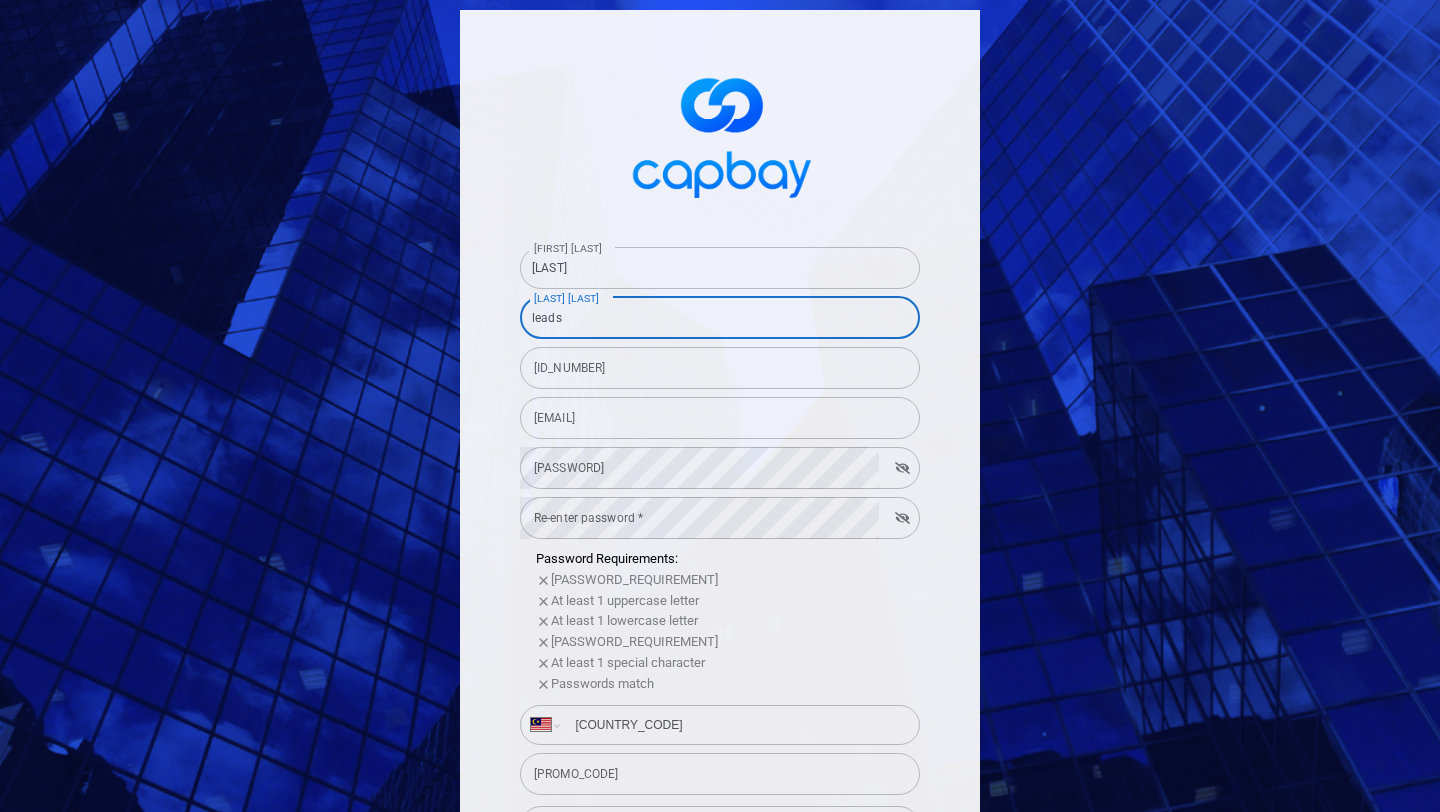 click on "IC Number/Passport Number * IC Number/Passport Number *" at bounding box center [720, 366] 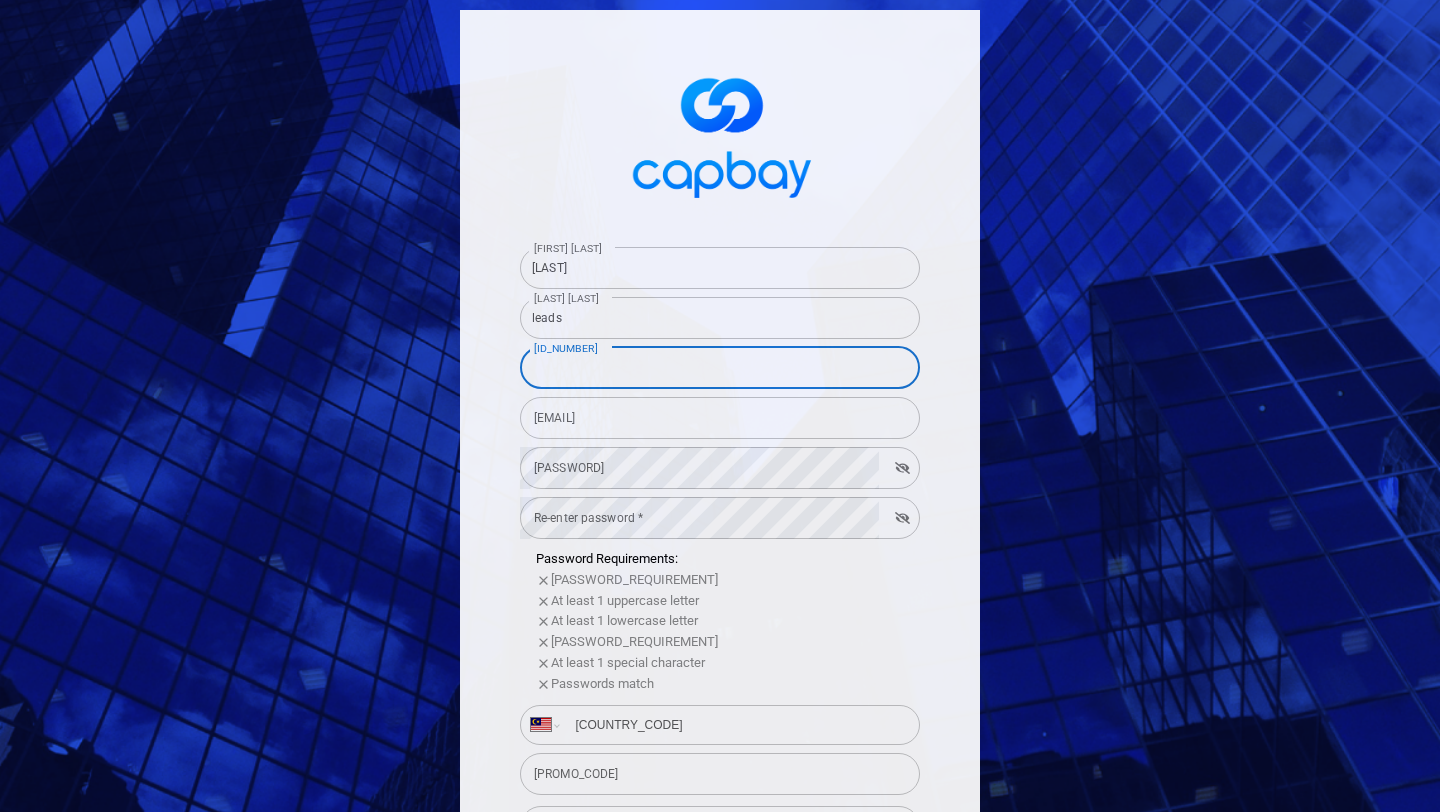 type on "880517105668" 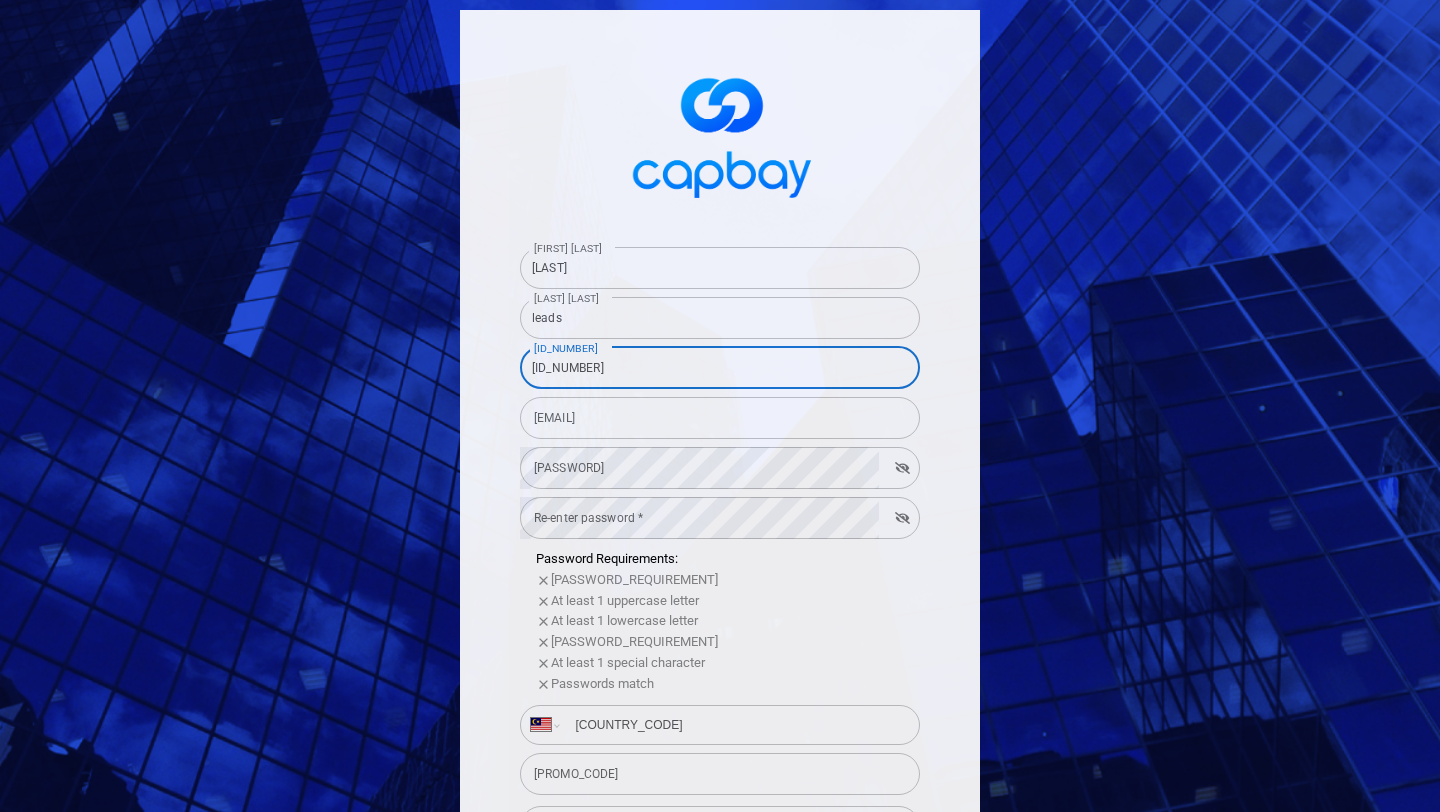 click on "Email *" at bounding box center [720, 418] 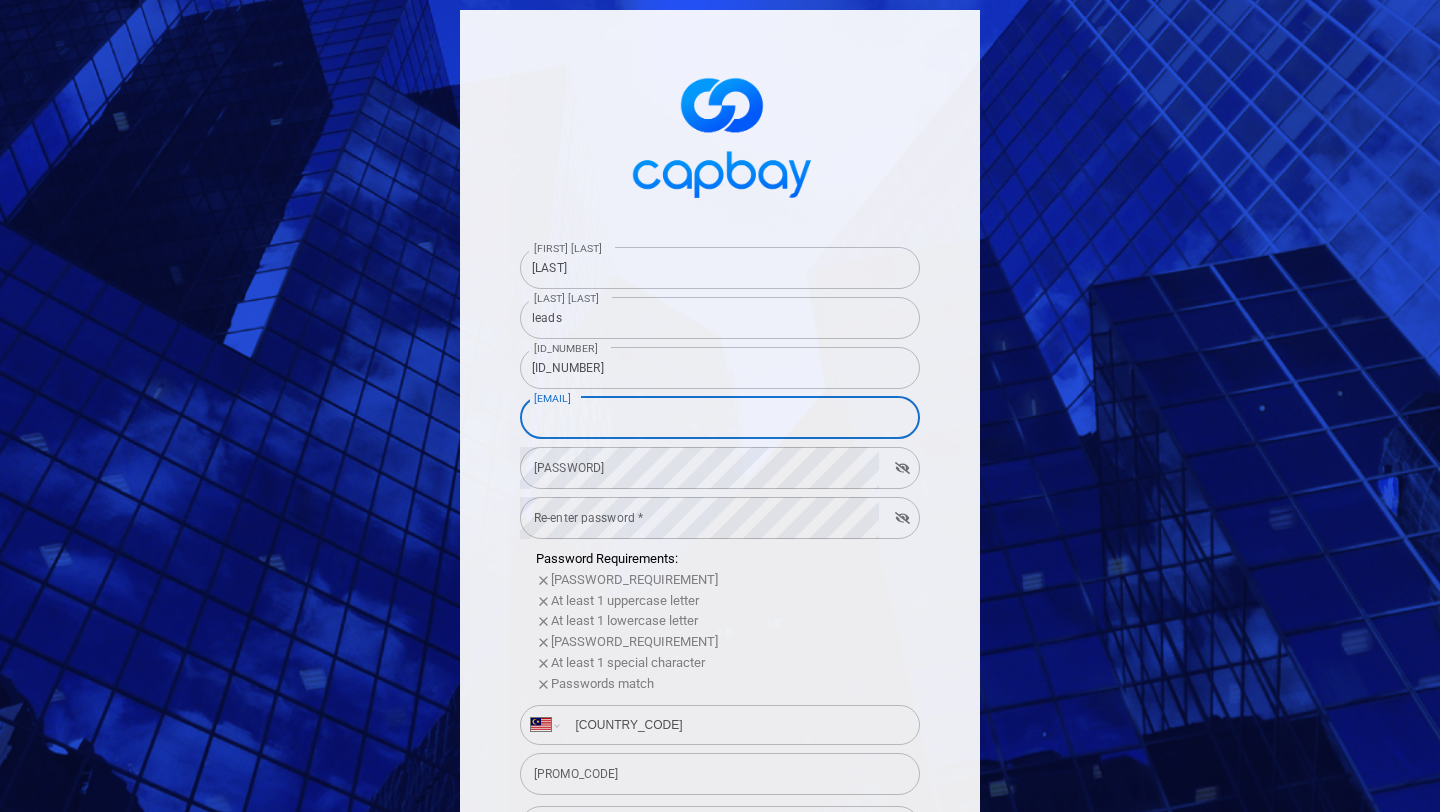 type on "test123@gmail.com" 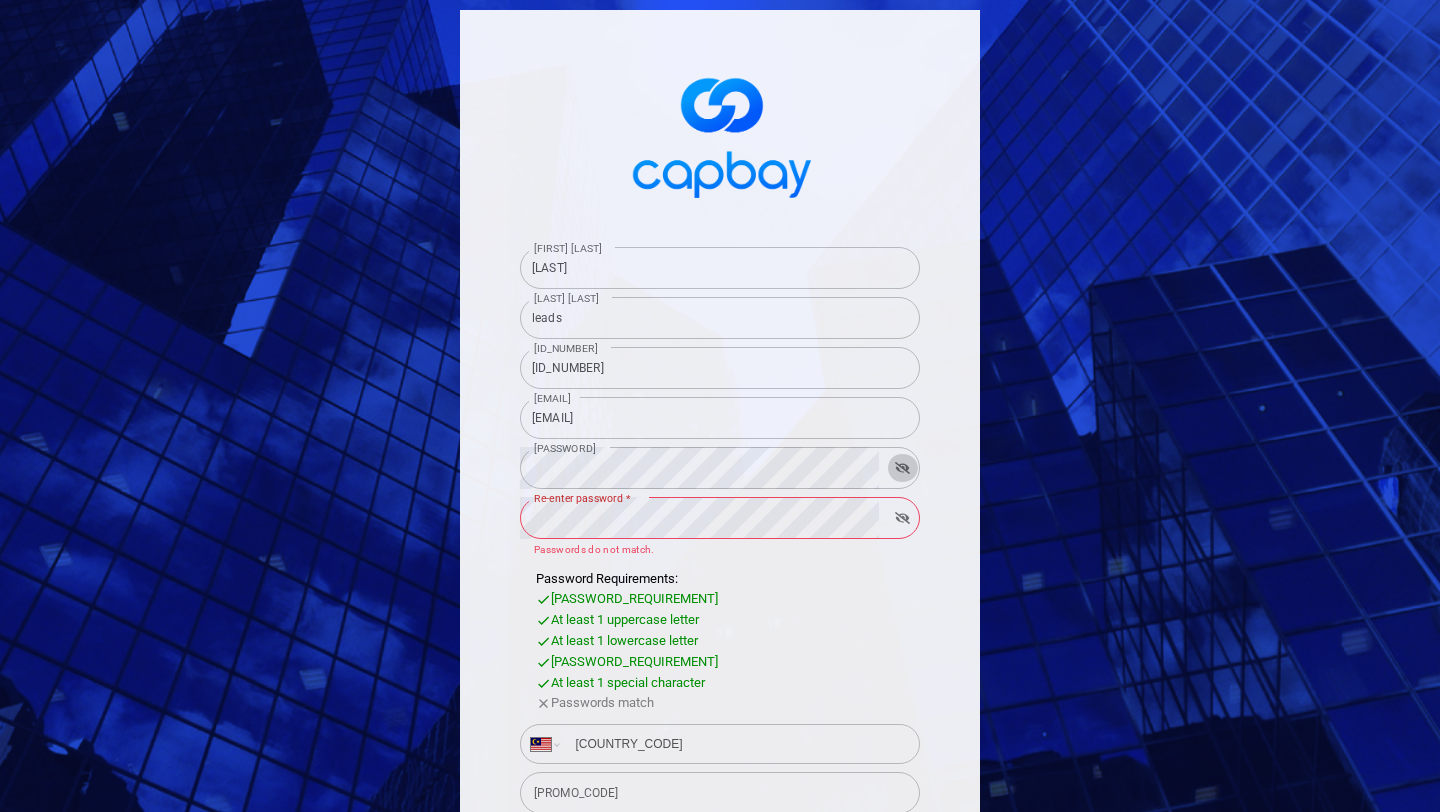 click at bounding box center [902, 468] 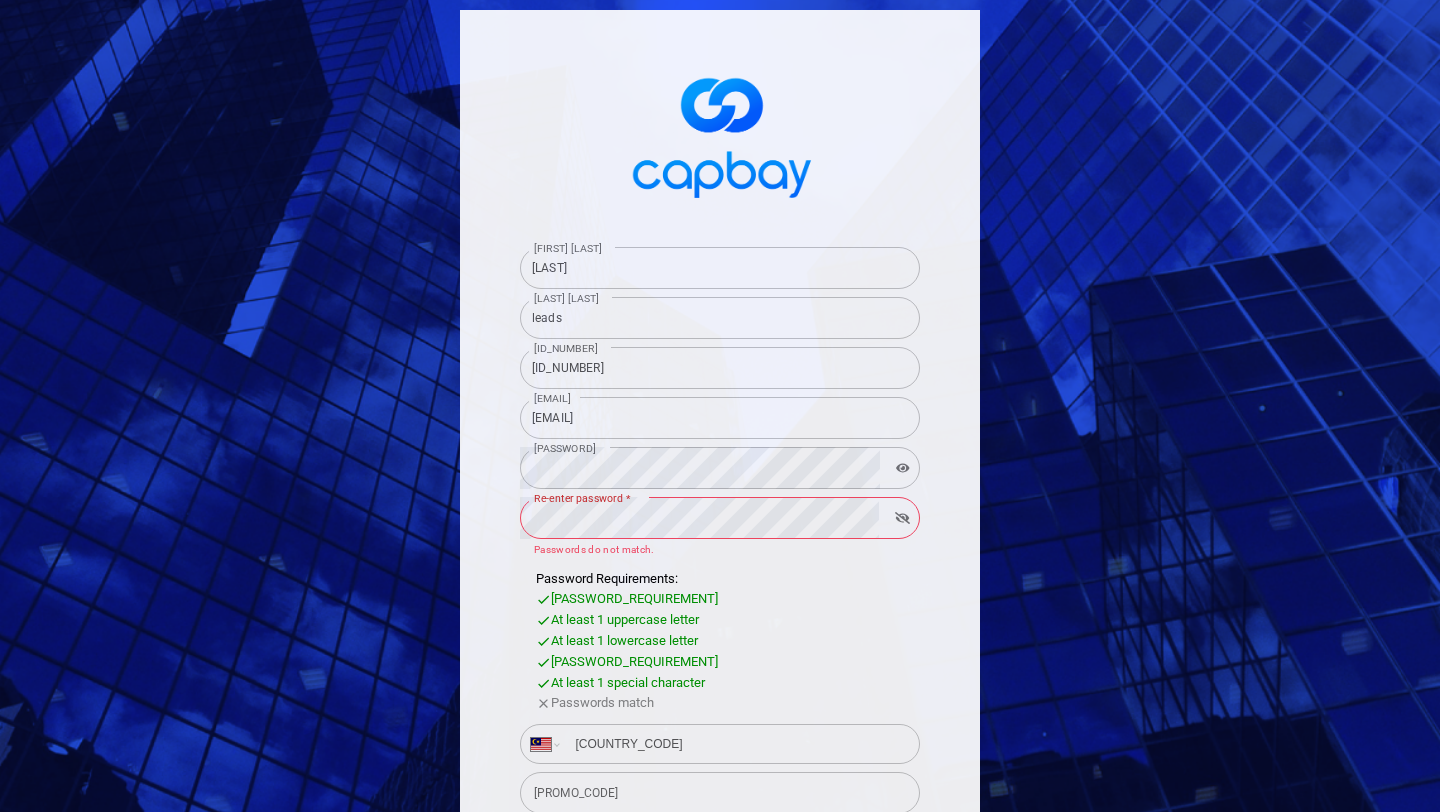 click 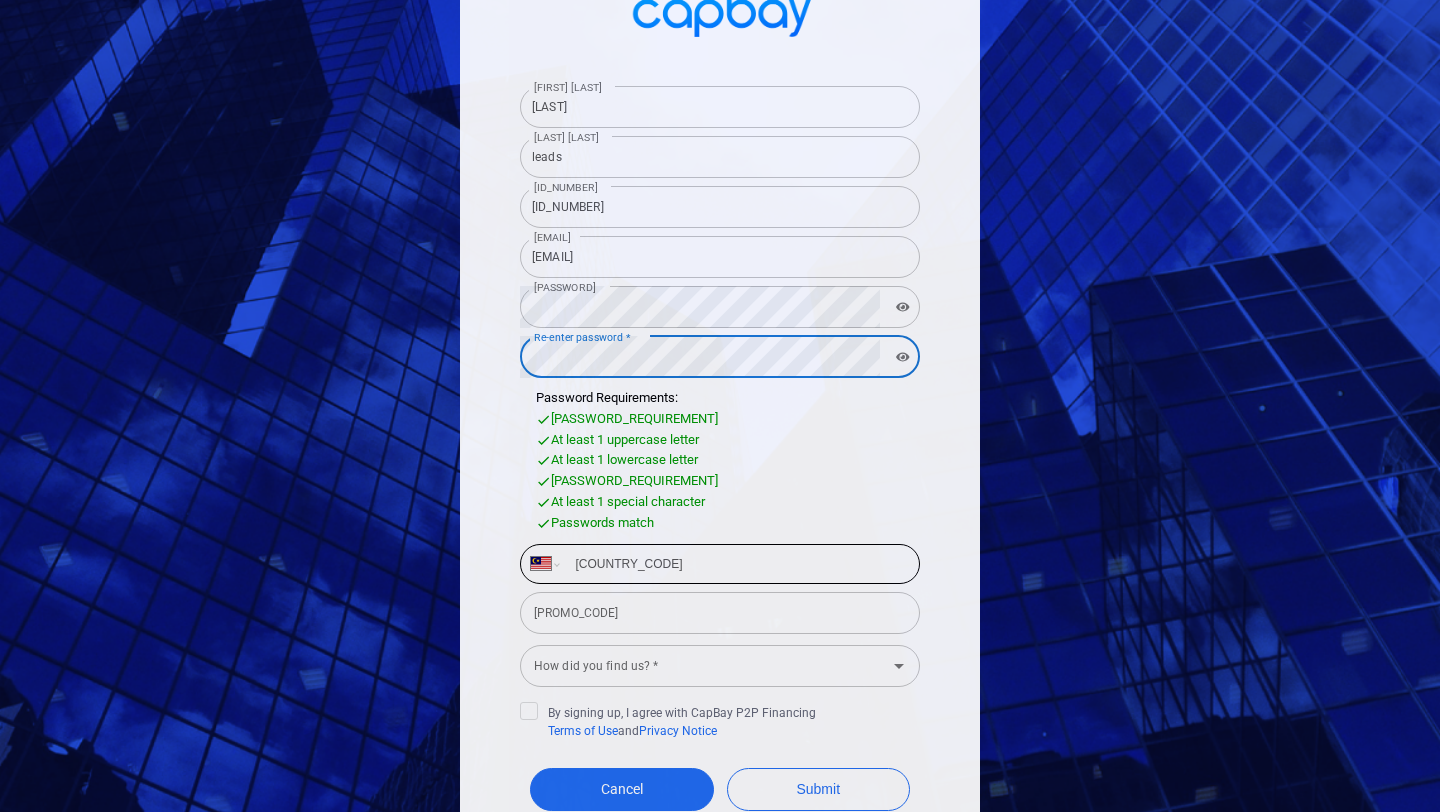 scroll, scrollTop: 163, scrollLeft: 0, axis: vertical 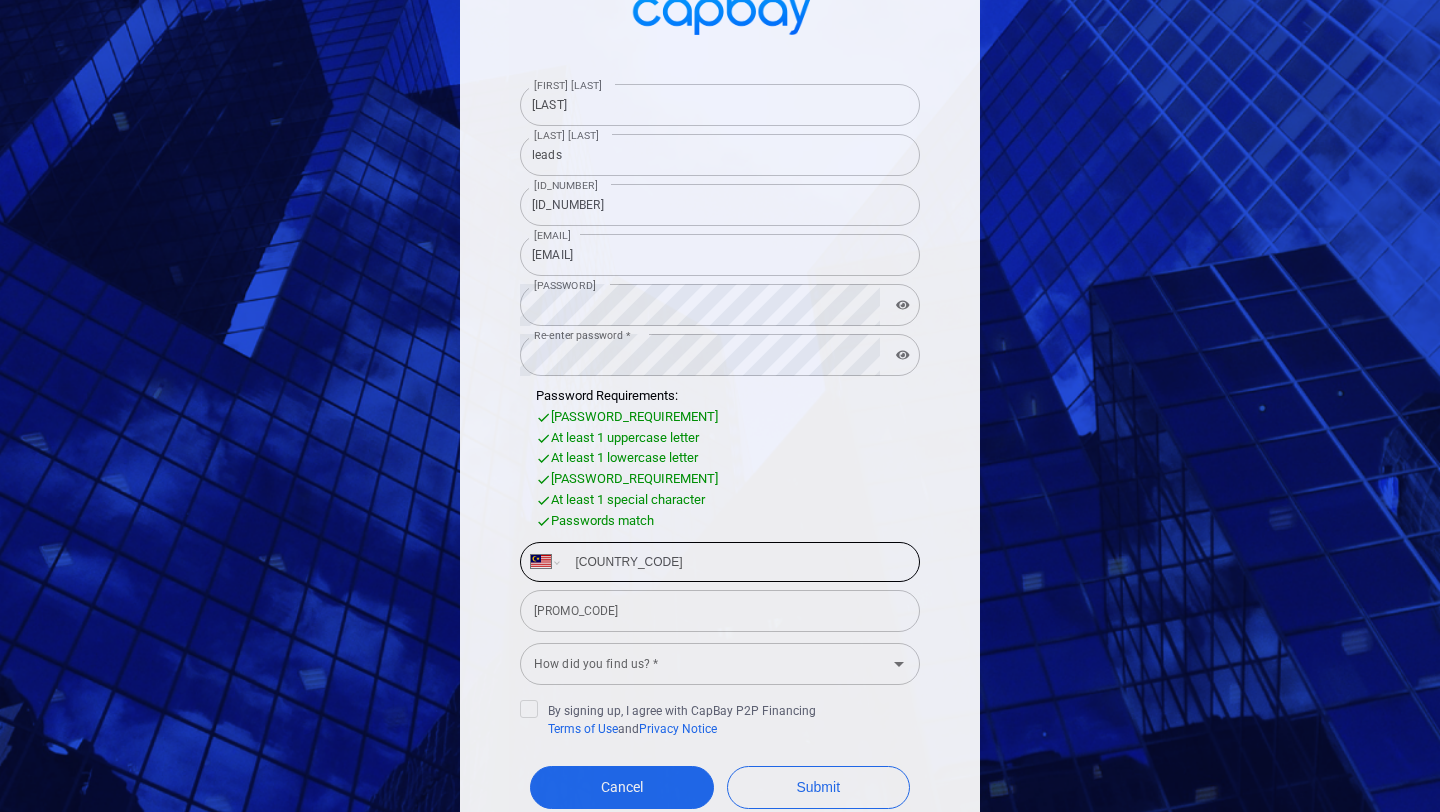 click on "+60" at bounding box center [736, 562] 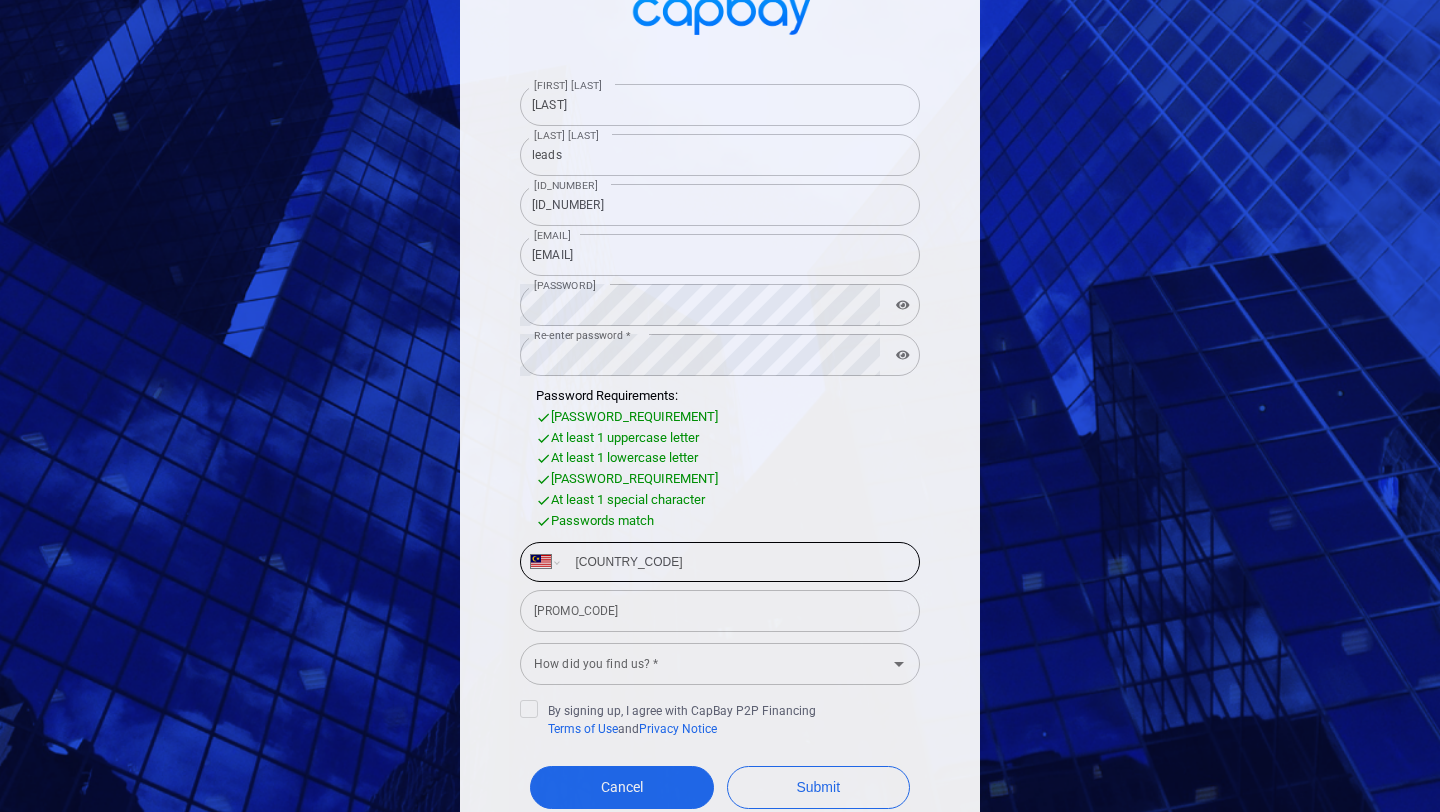 type on "+60 18 977 901" 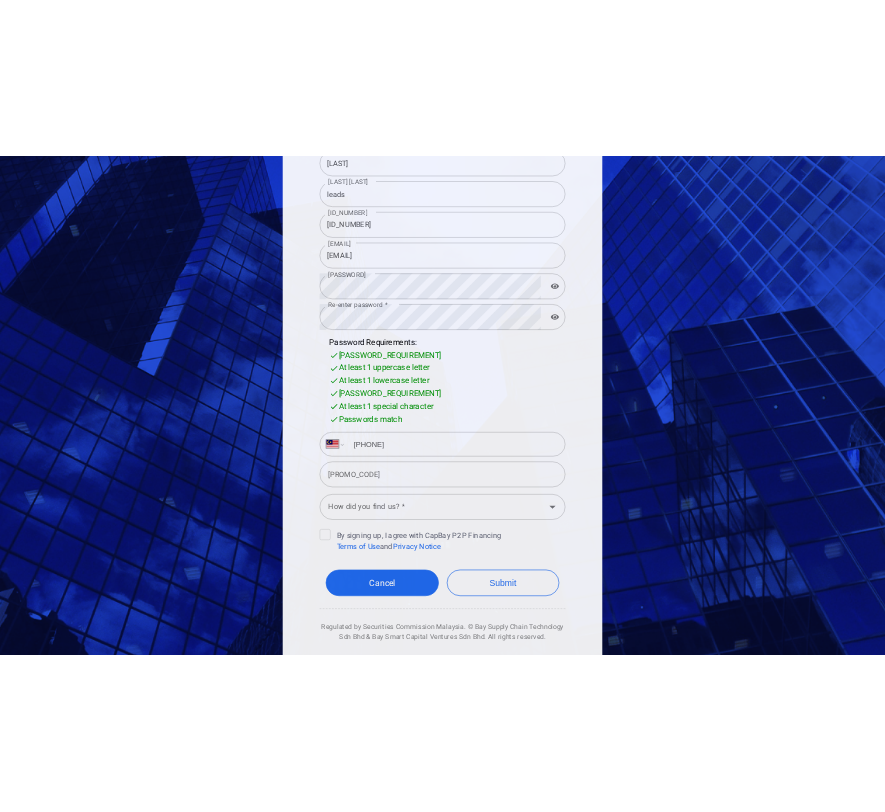 scroll, scrollTop: 255, scrollLeft: 0, axis: vertical 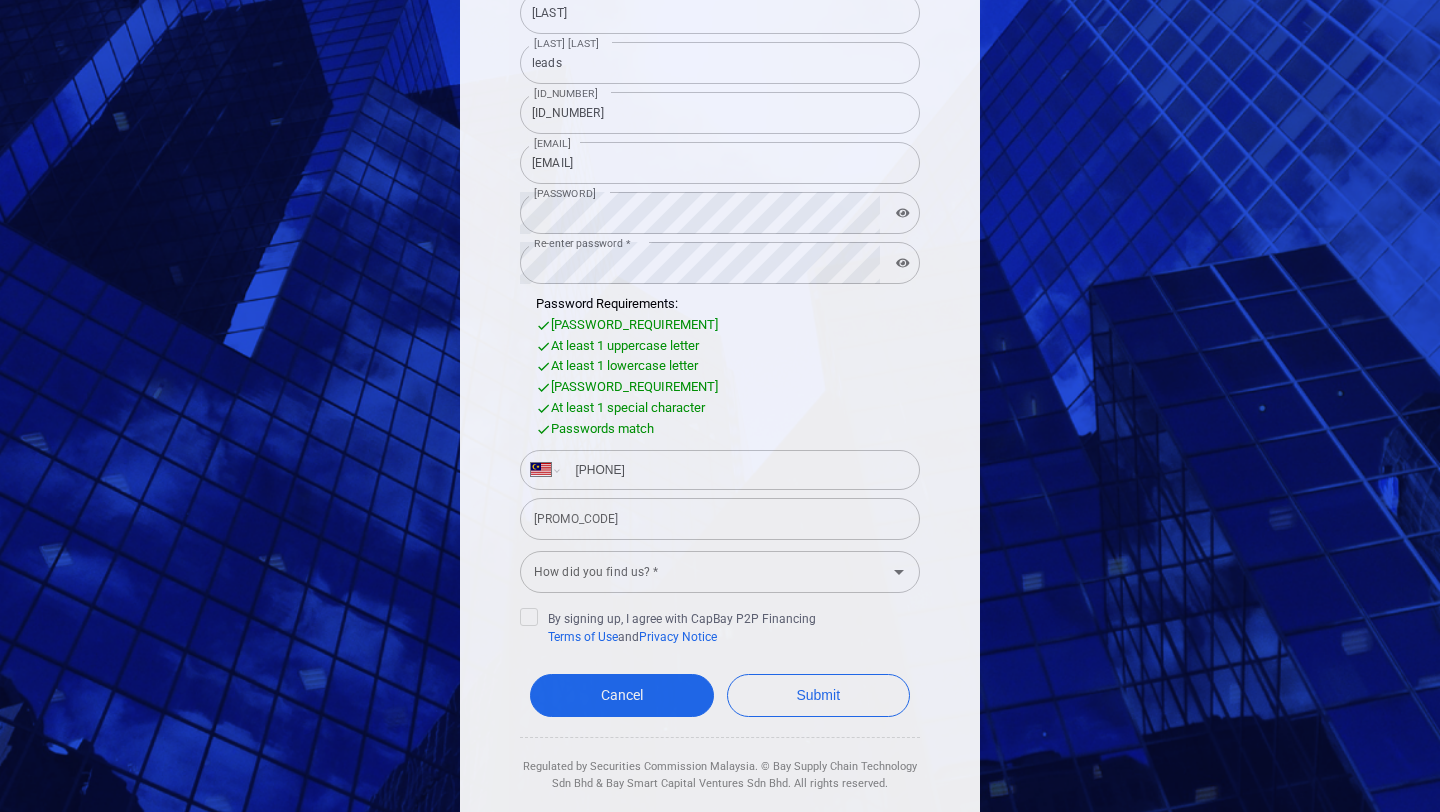 click on "How did you find us? *" at bounding box center (703, 571) 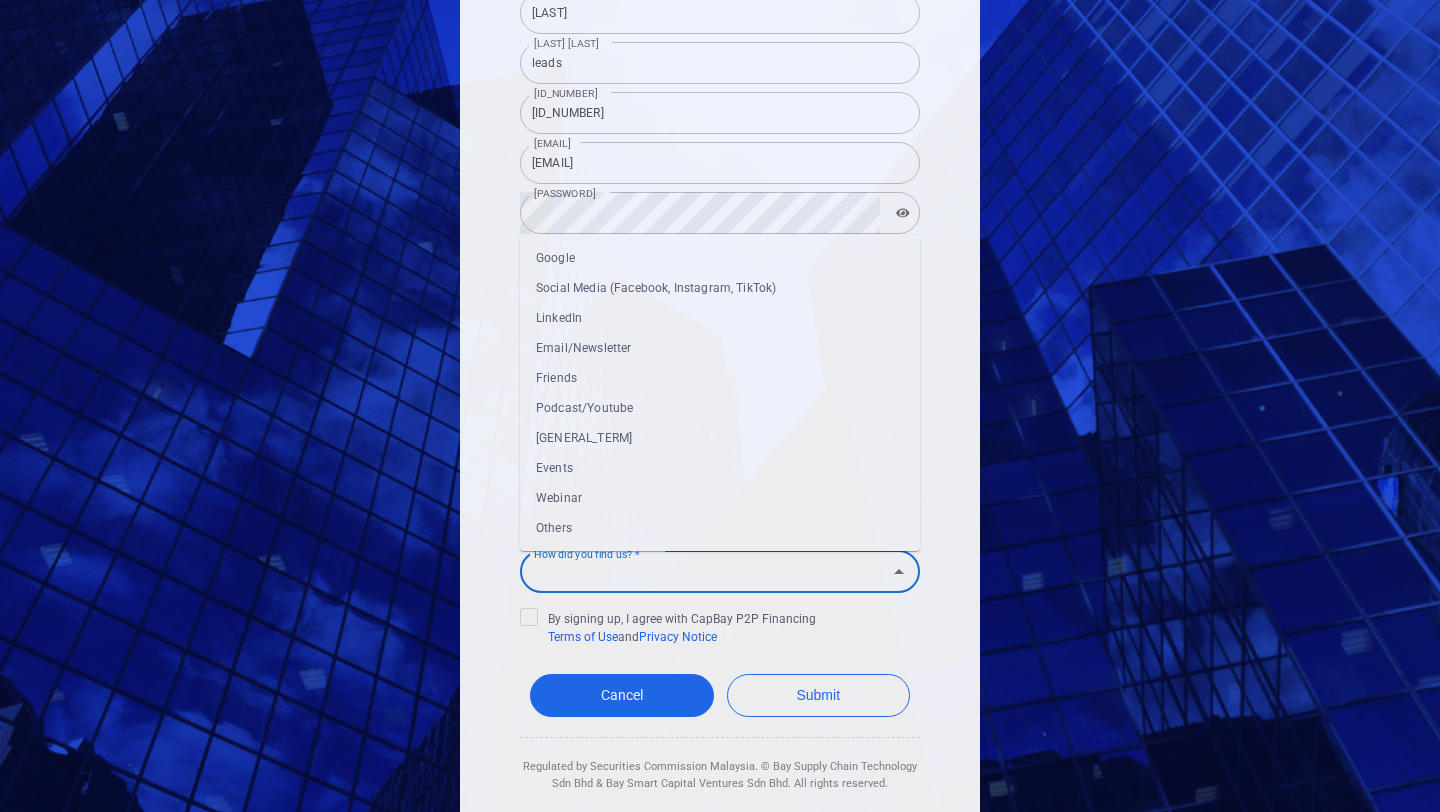 click on "Others" at bounding box center [720, 528] 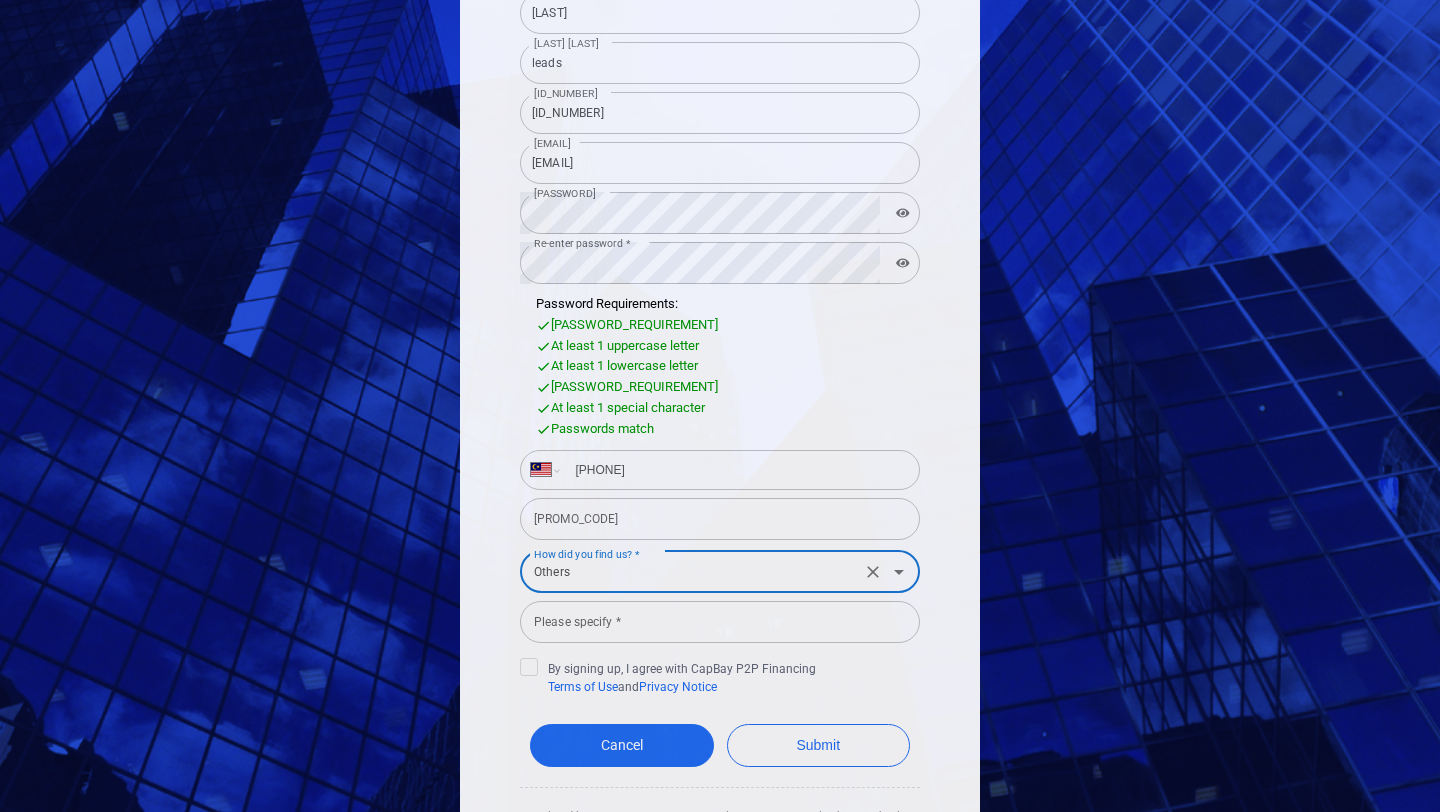 click on "Please specify *" at bounding box center (720, 622) 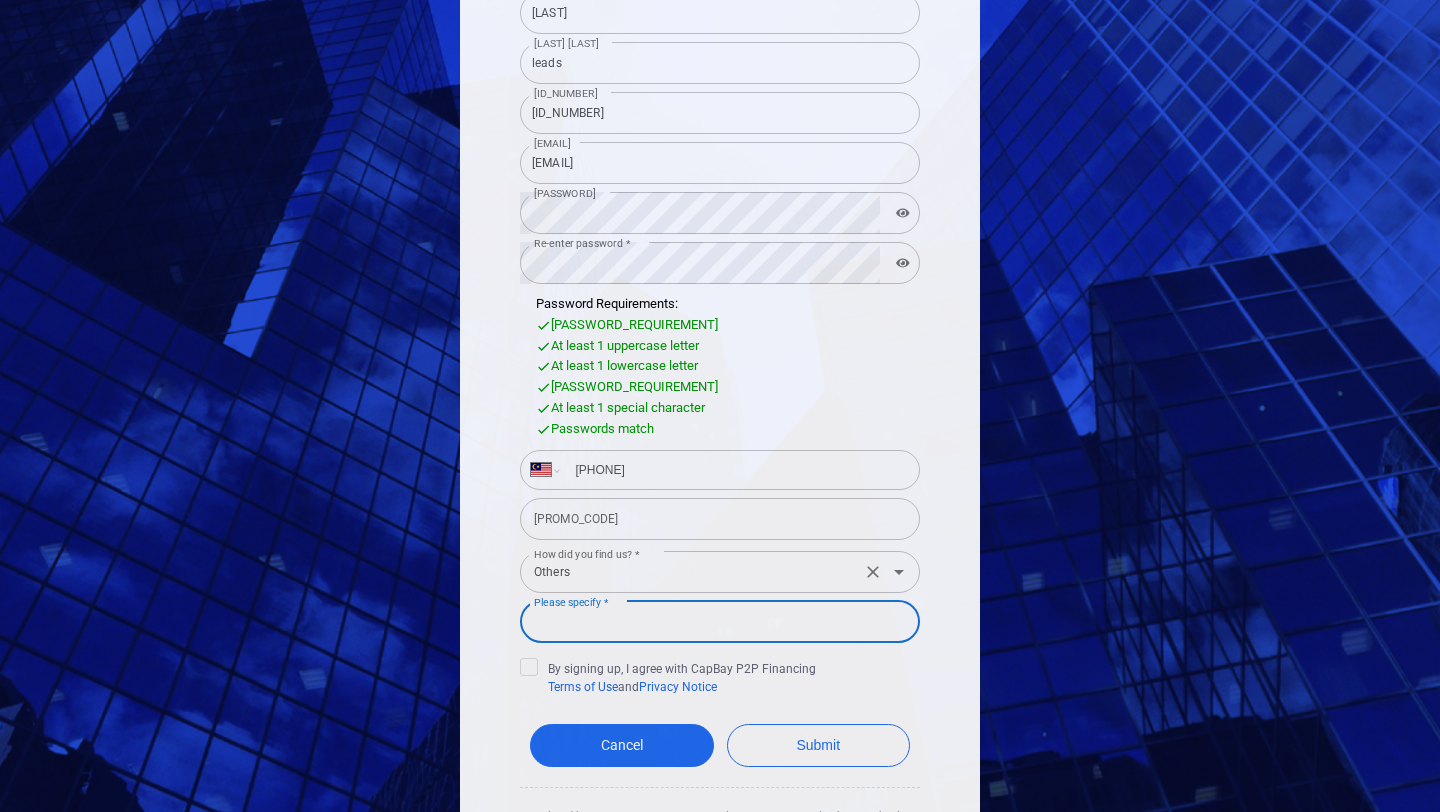 click on "Others" at bounding box center (690, 571) 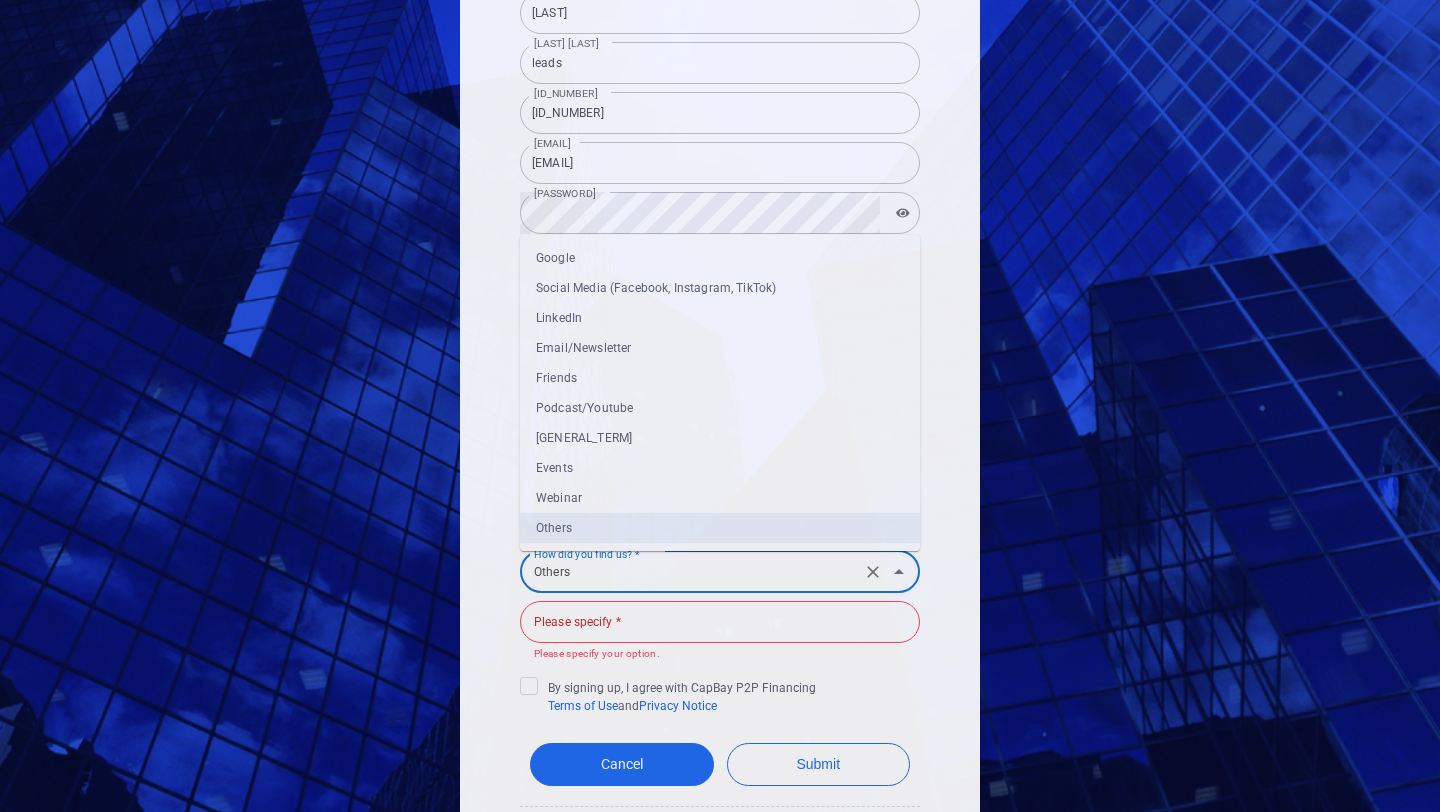 click on "Events" at bounding box center (720, 468) 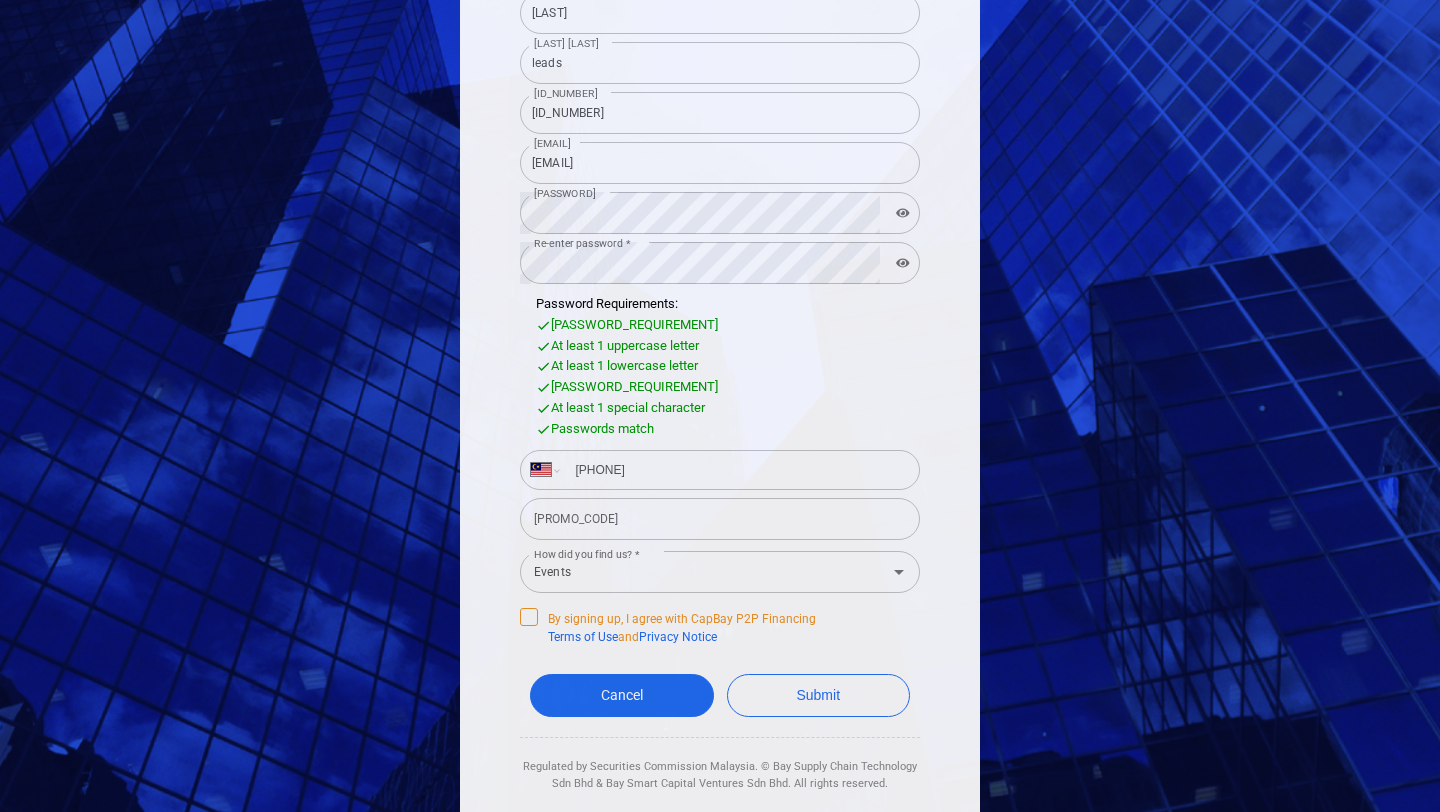 click 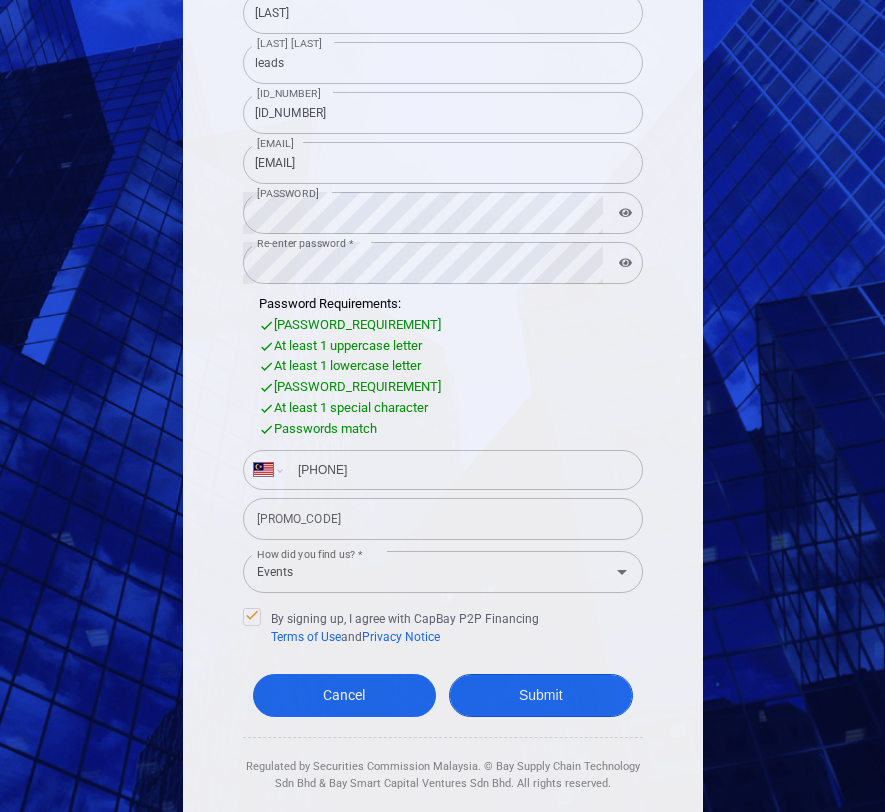 click on "Submit" at bounding box center [541, 695] 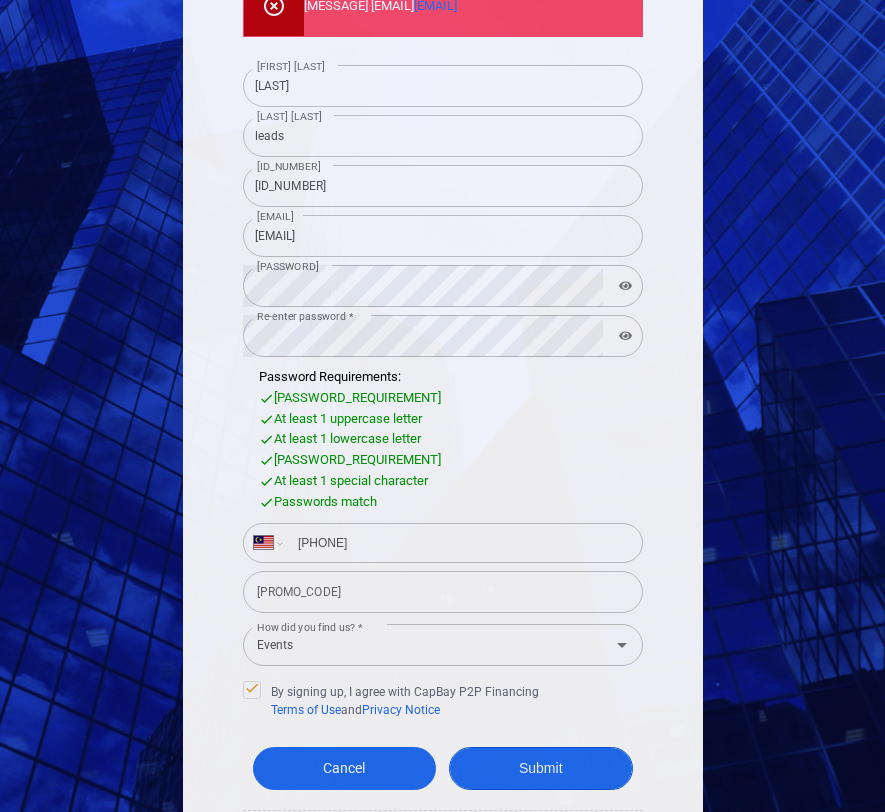 scroll, scrollTop: 80, scrollLeft: 0, axis: vertical 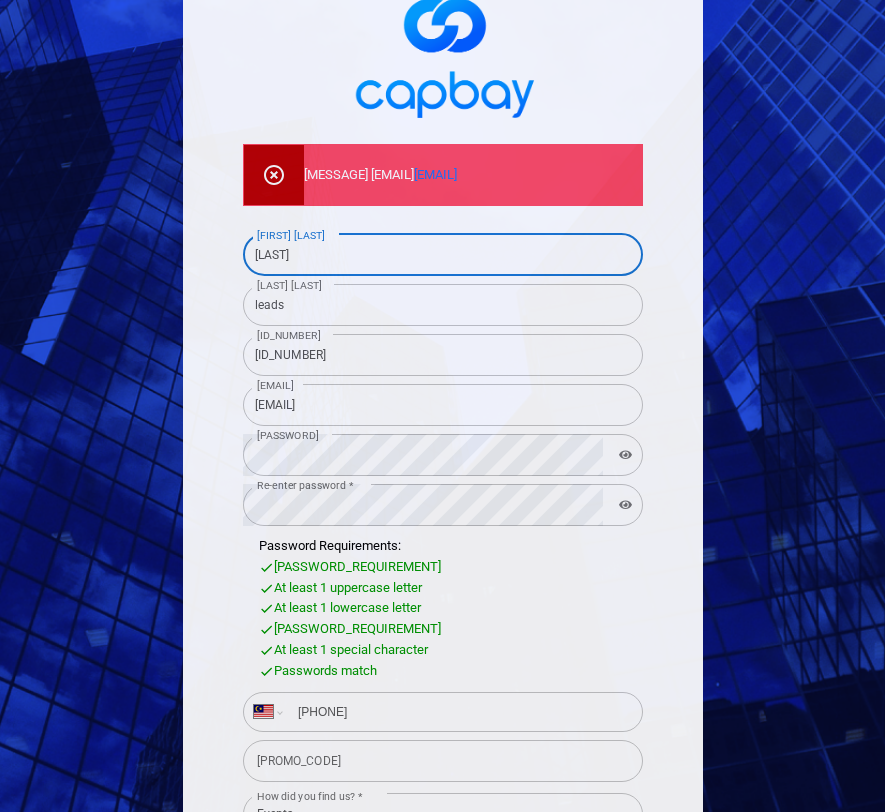 click on "taruna" at bounding box center [443, 255] 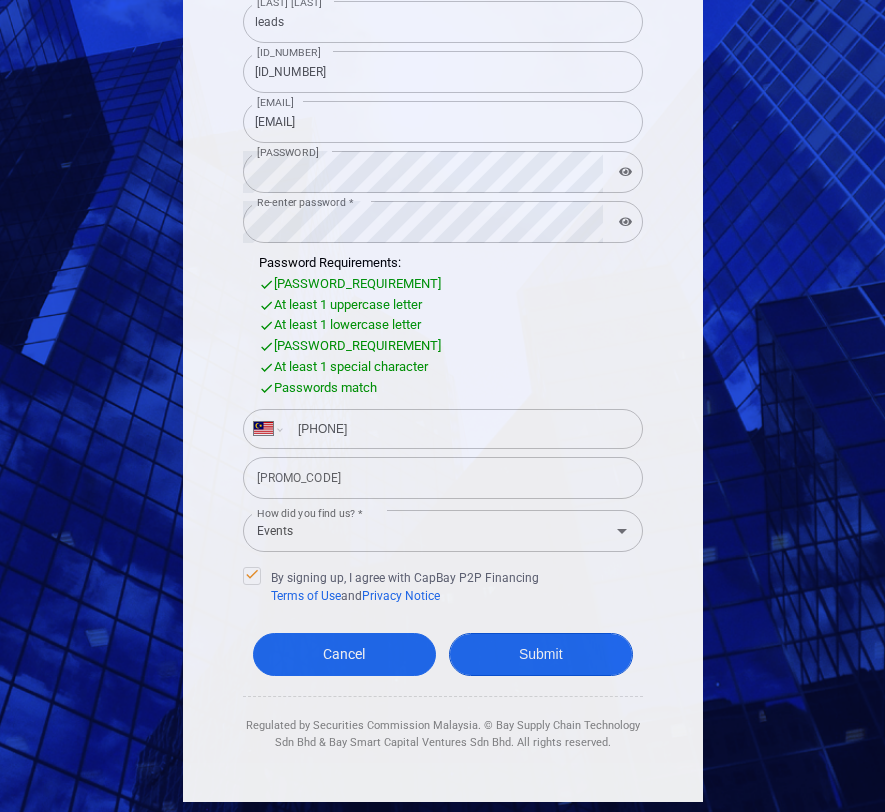 type on "testingn" 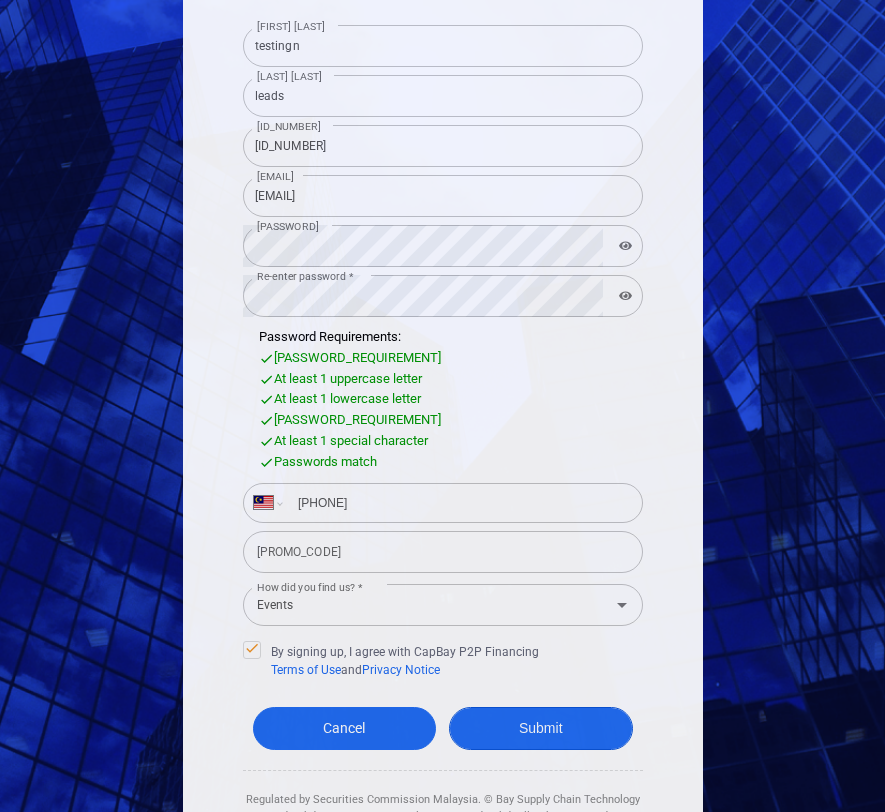 scroll, scrollTop: 300, scrollLeft: 0, axis: vertical 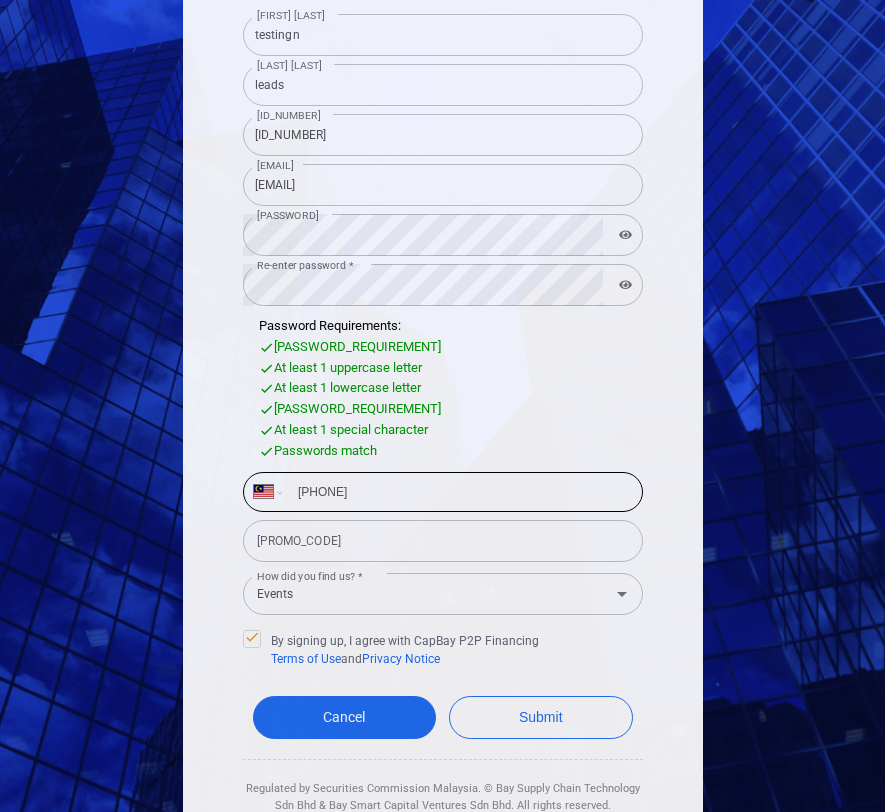 click on "+60 18 977 901" at bounding box center (459, 492) 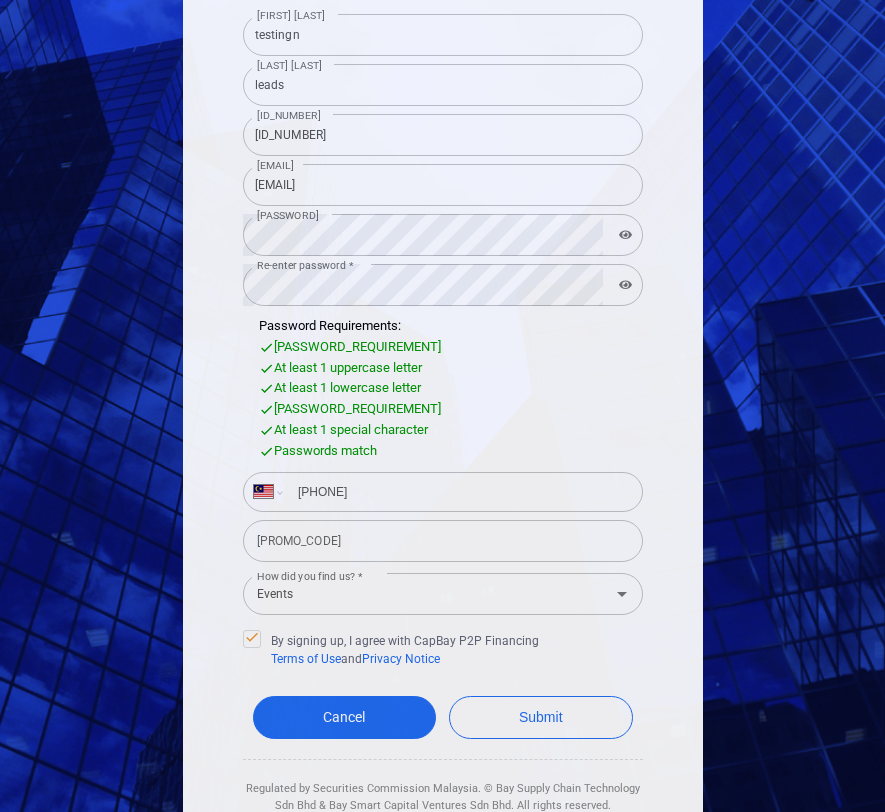 type on "+60 18 977 902" 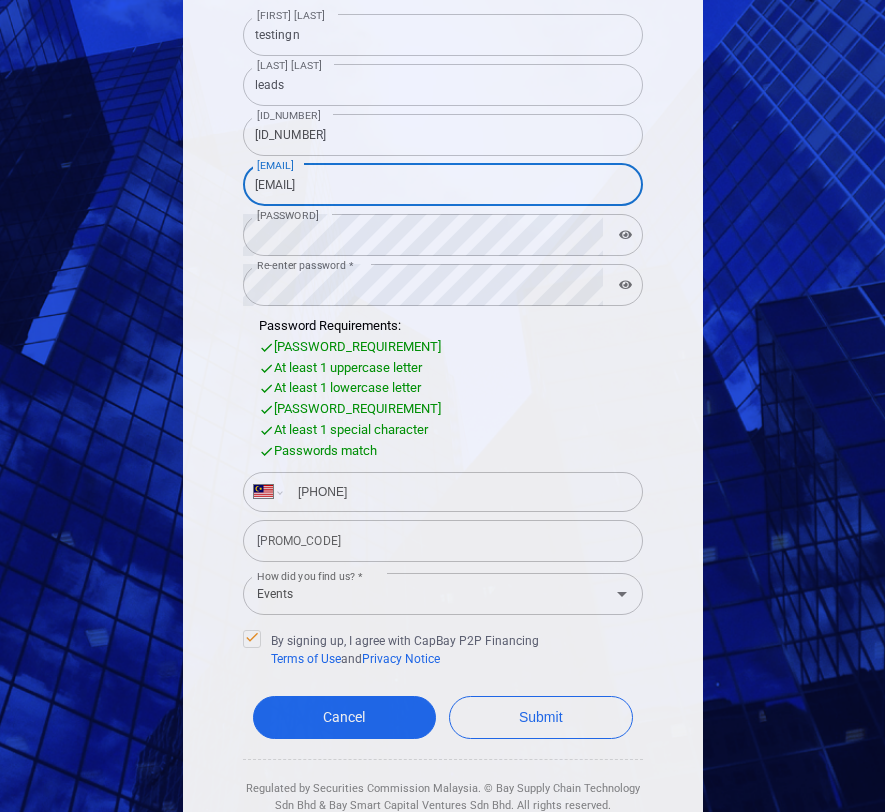 click on "test123@gmail.com" at bounding box center [443, 185] 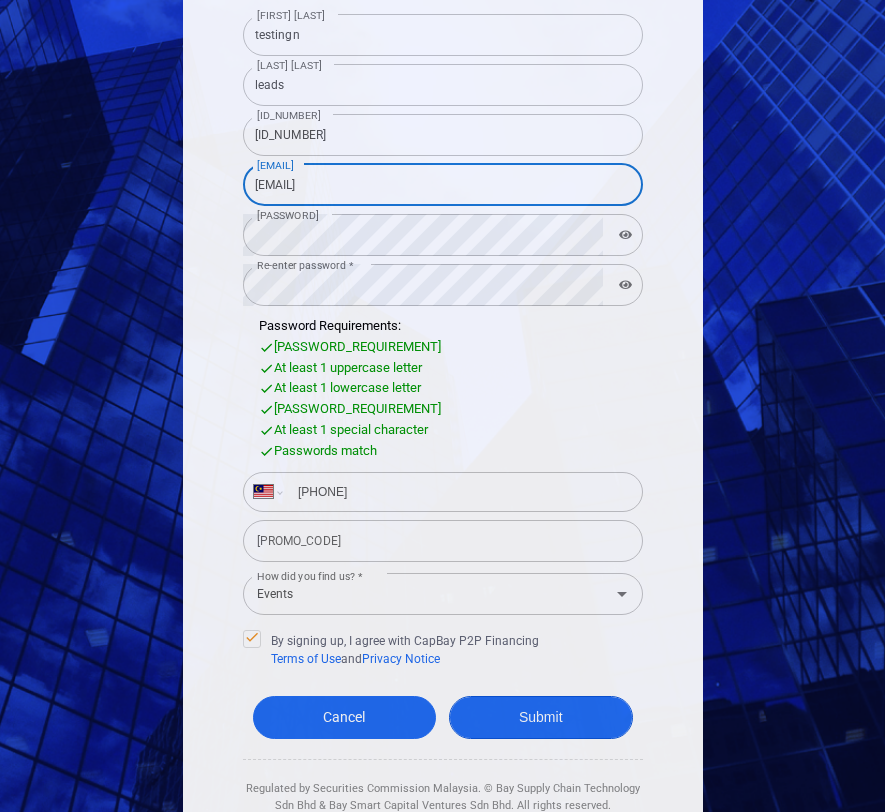 type on "test12345@gmail.com" 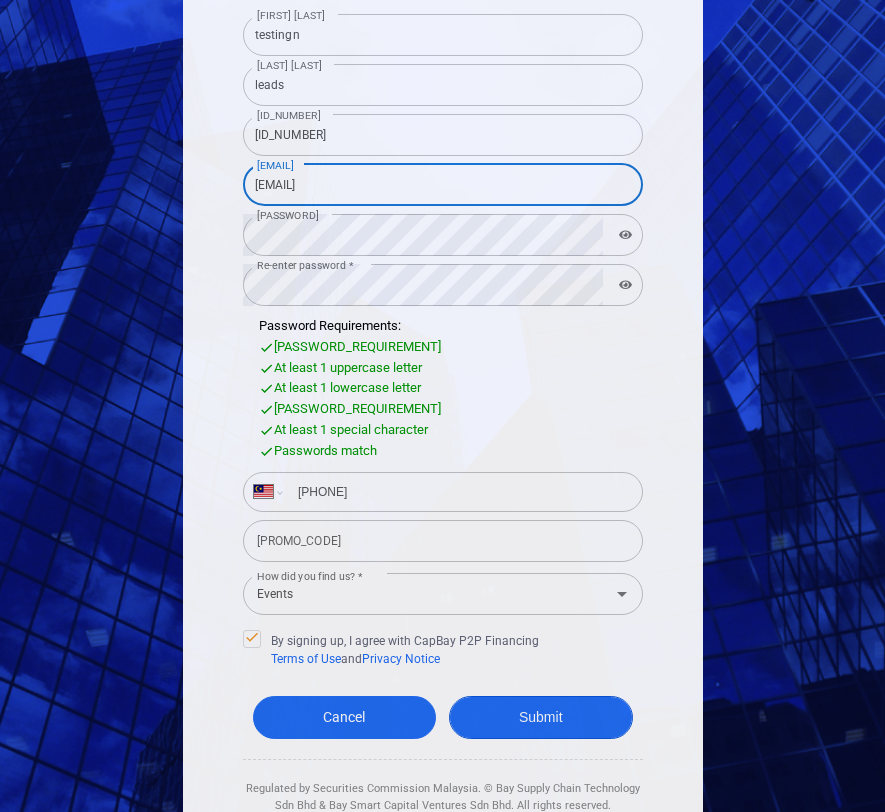 click on "Submit" at bounding box center [541, 717] 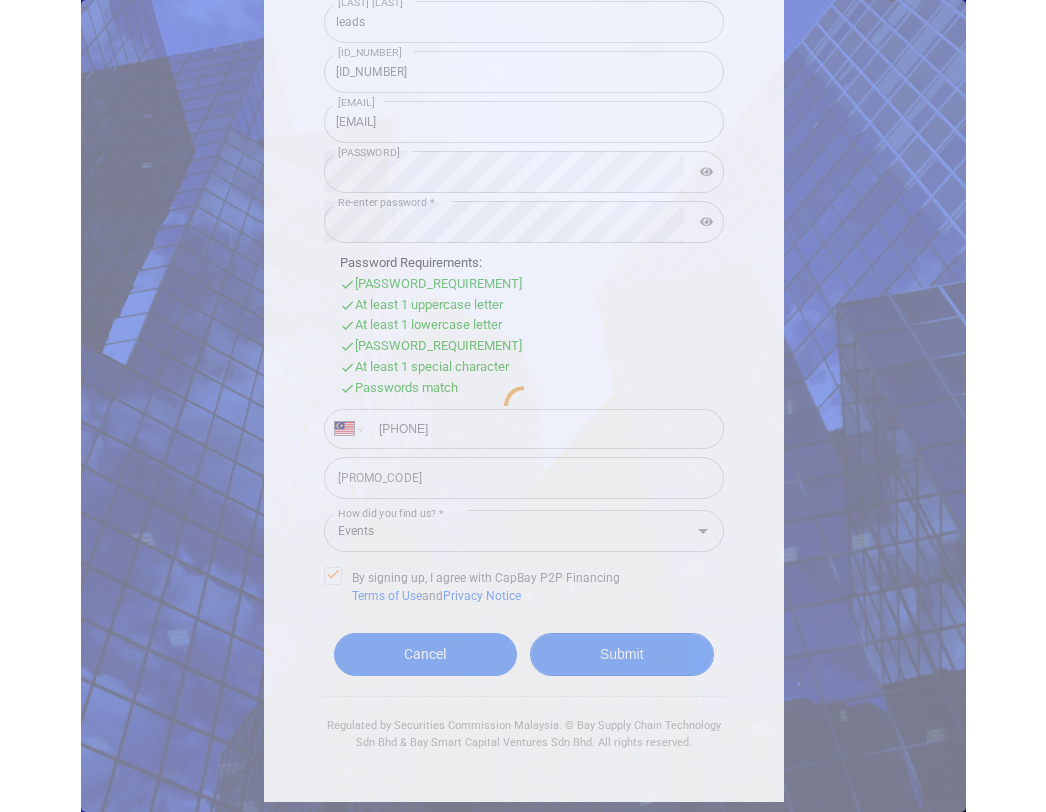 scroll, scrollTop: 210, scrollLeft: 0, axis: vertical 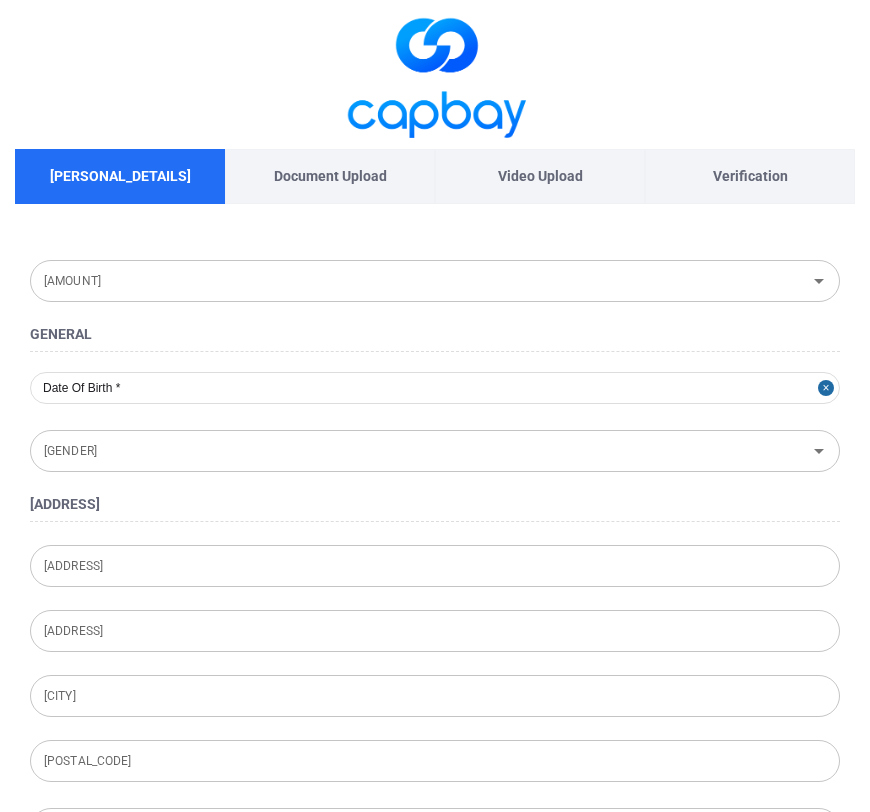 type on "RM 10,000 - RM 30,000" 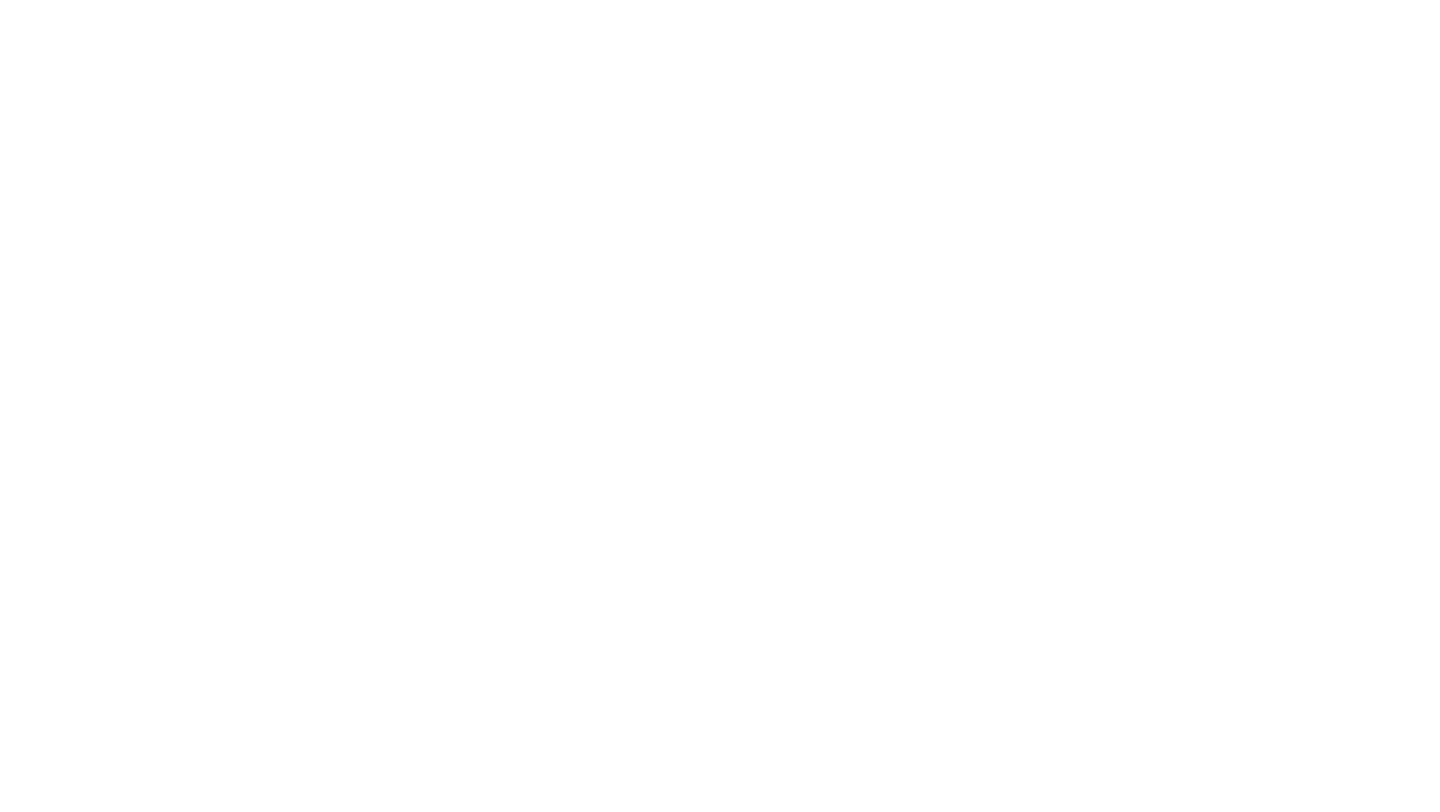 select on "[COUNTRY]" 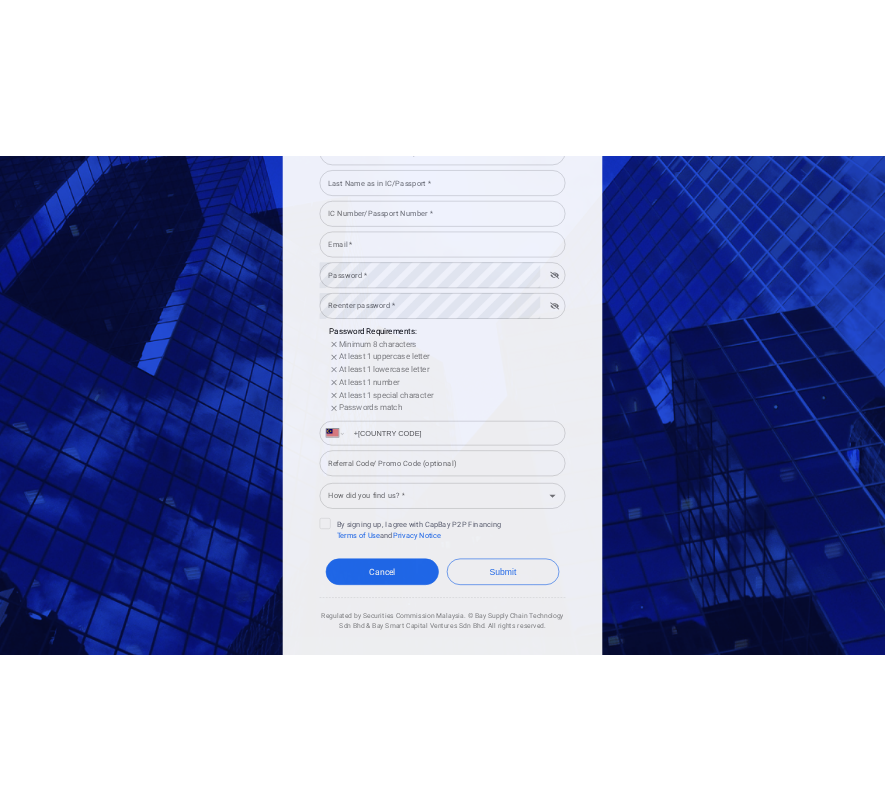 scroll, scrollTop: 276, scrollLeft: 0, axis: vertical 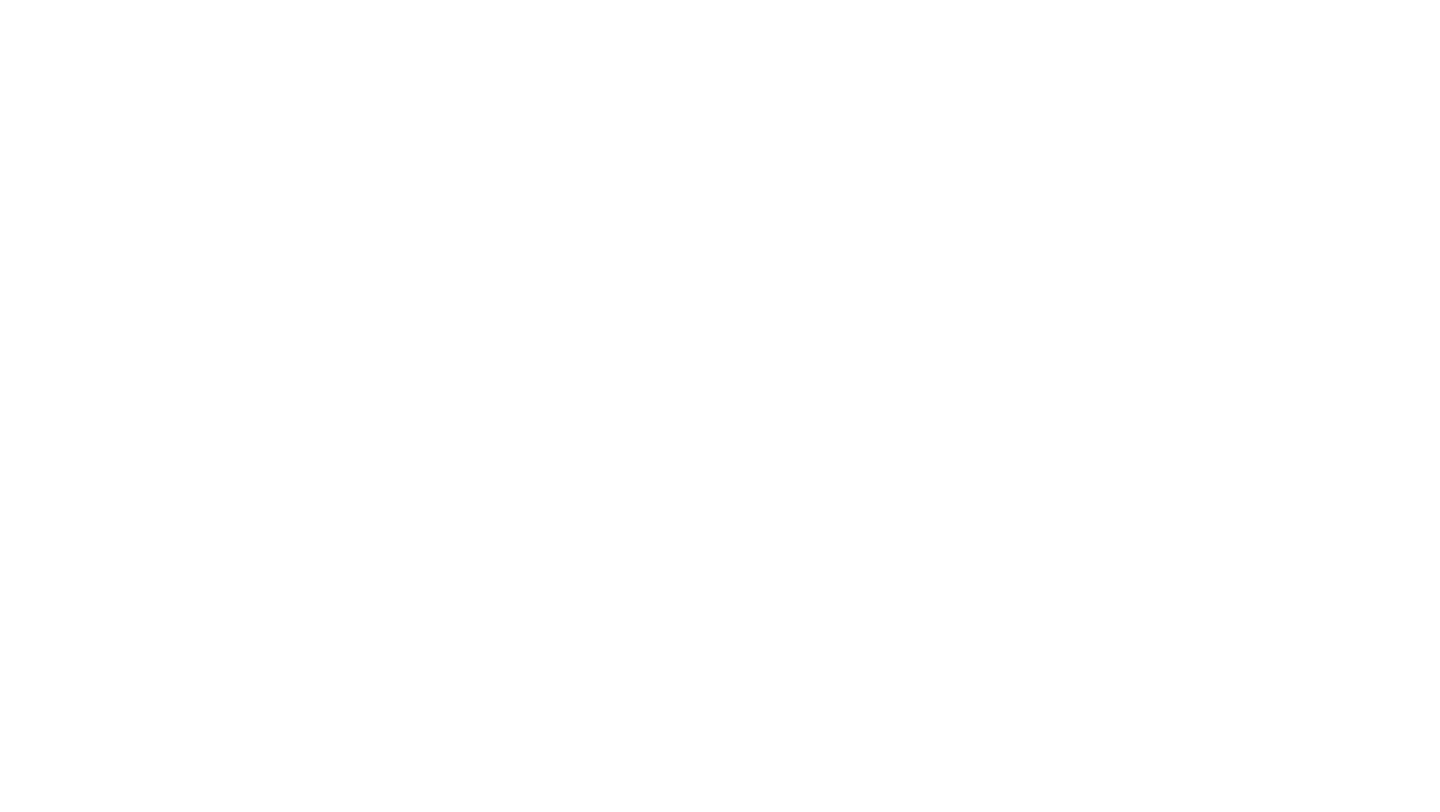select on "MY" 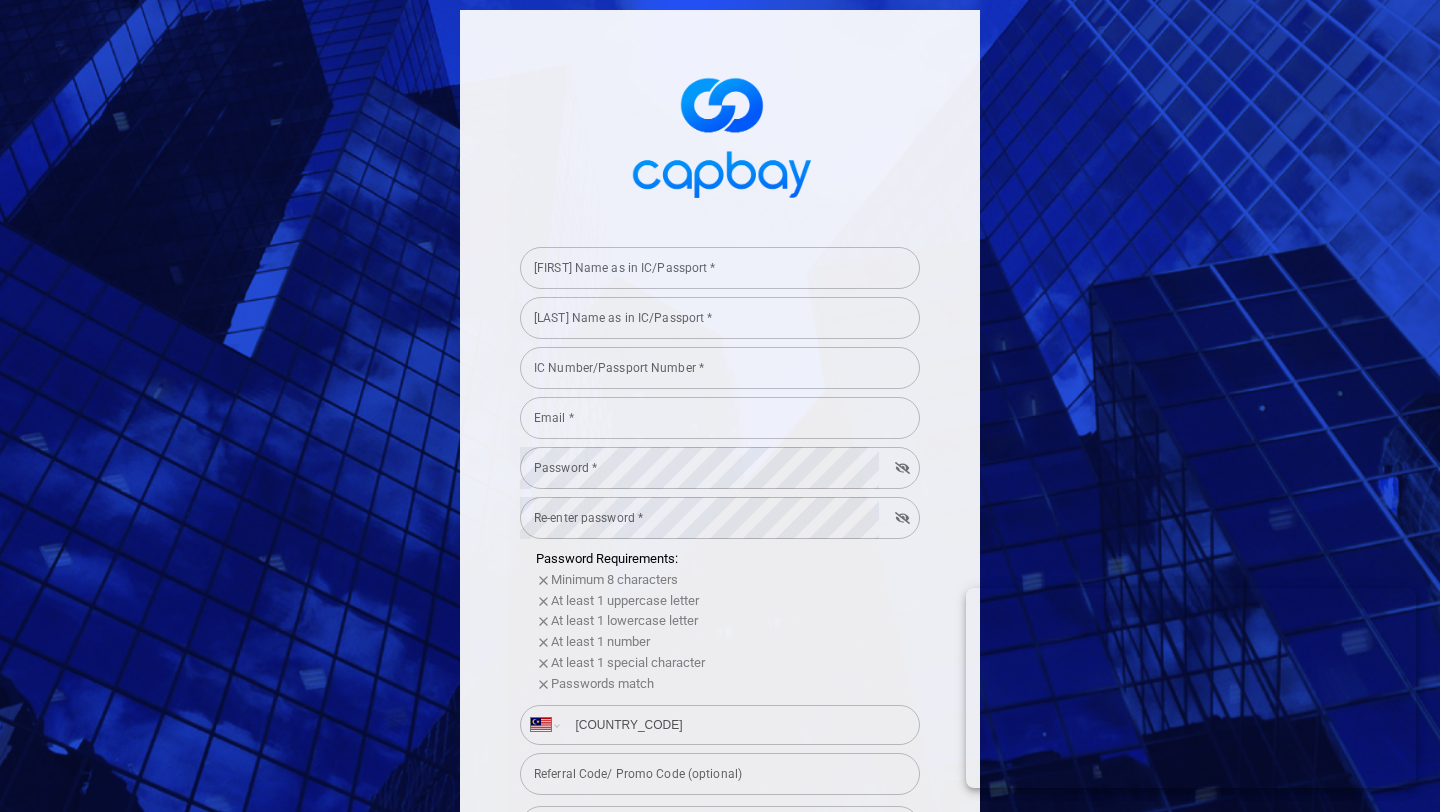 click on "[FIRST] Name as in IC/Passport * [FIRST] Name as in IC/Passport *" at bounding box center (720, 266) 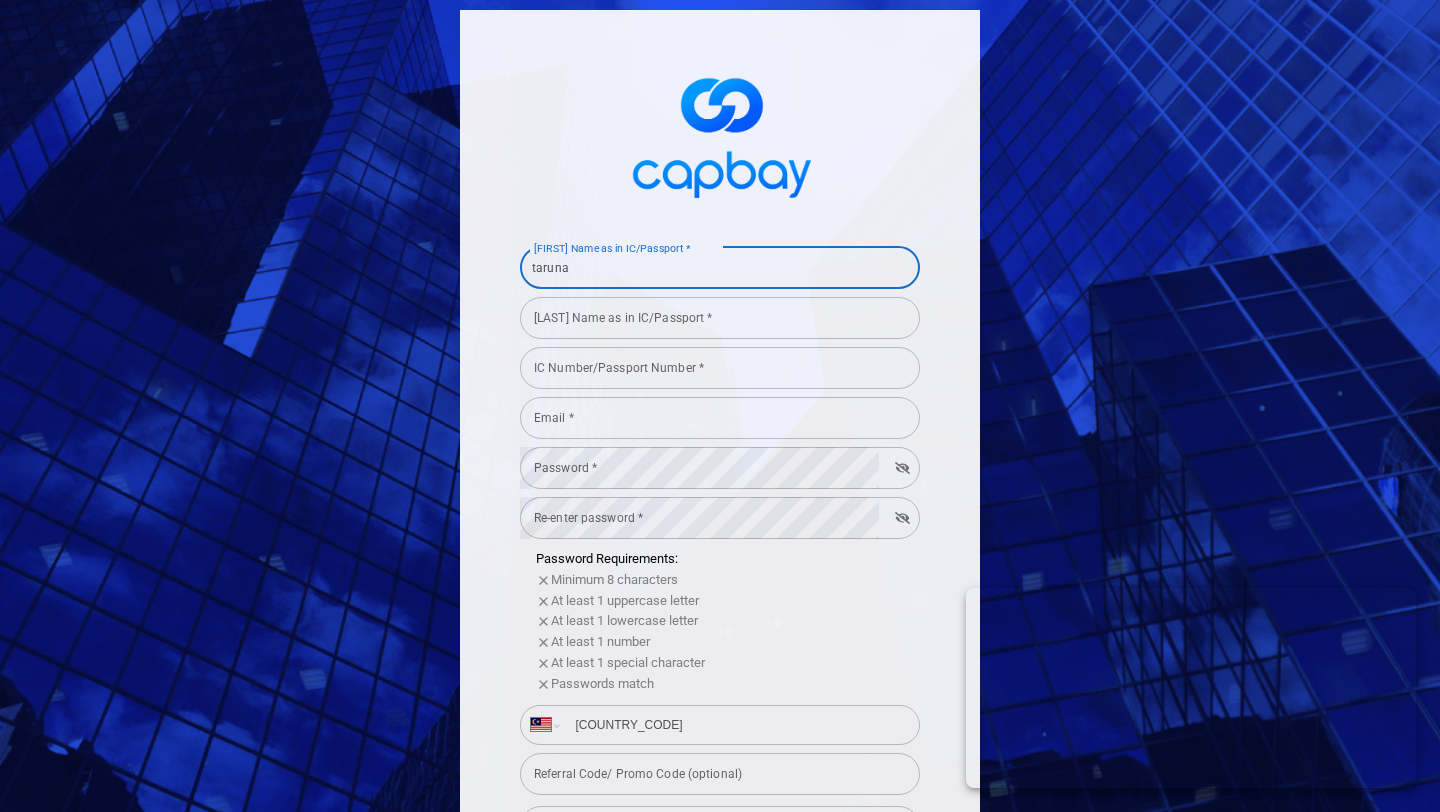 click on "taruna" at bounding box center [720, 268] 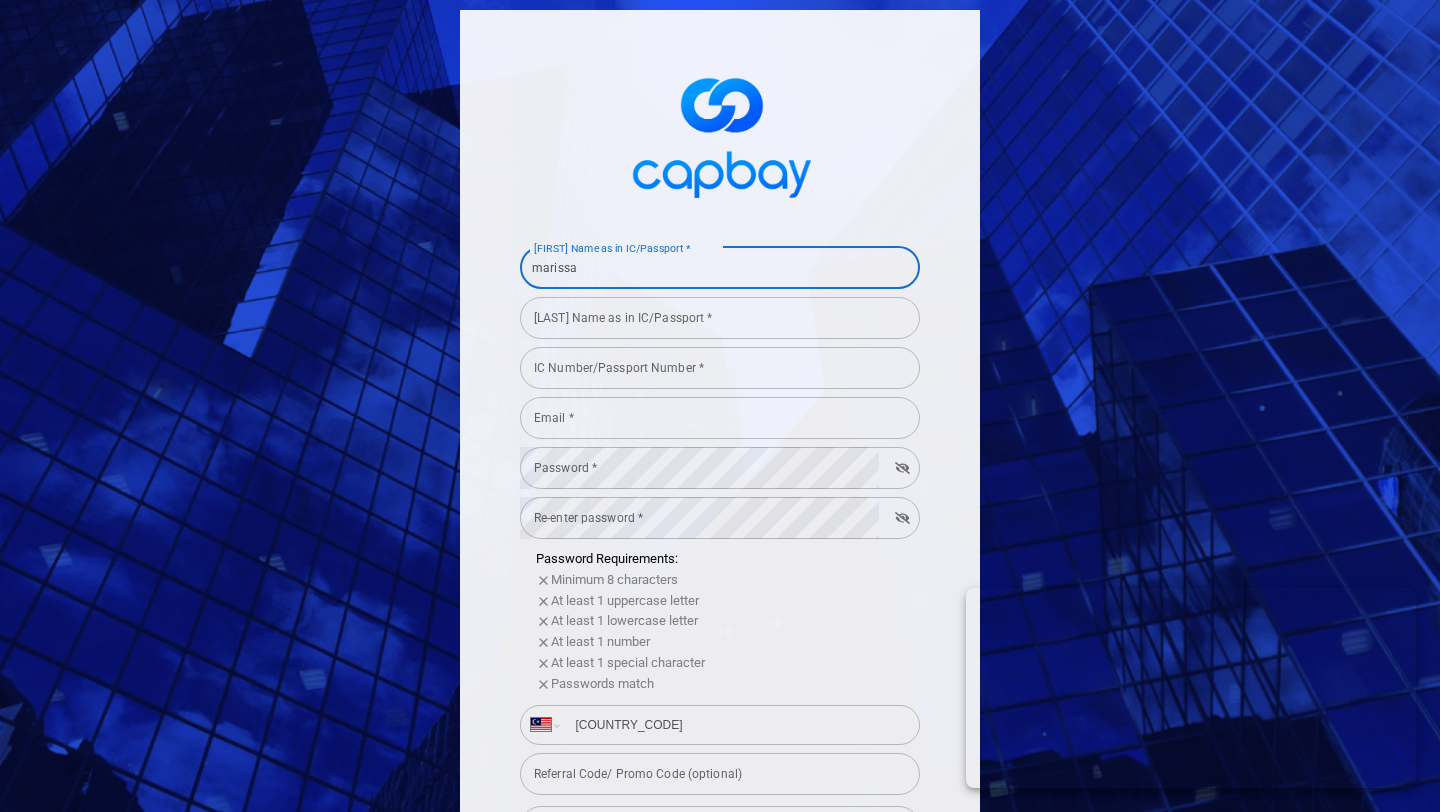 type on "marissa" 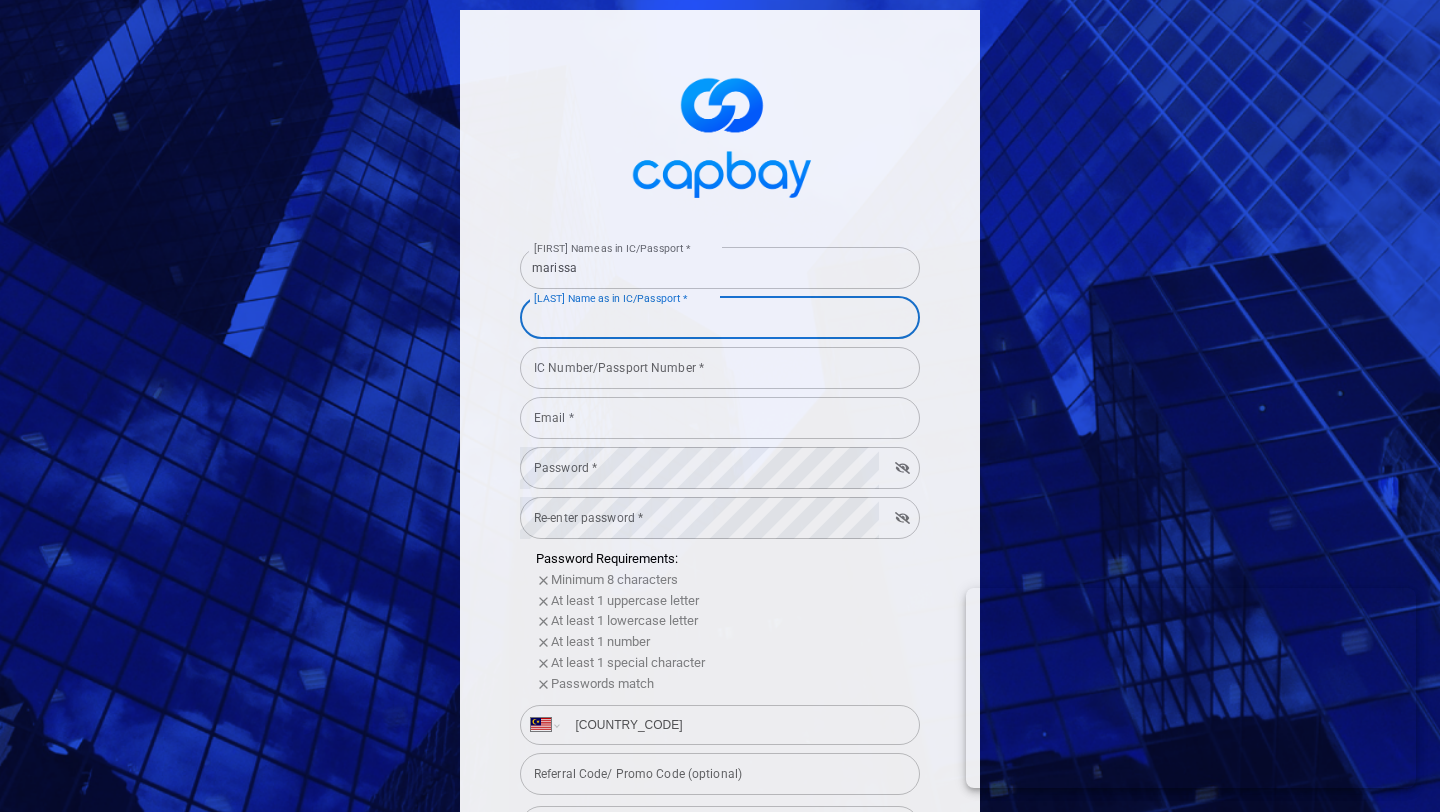 type on "leads" 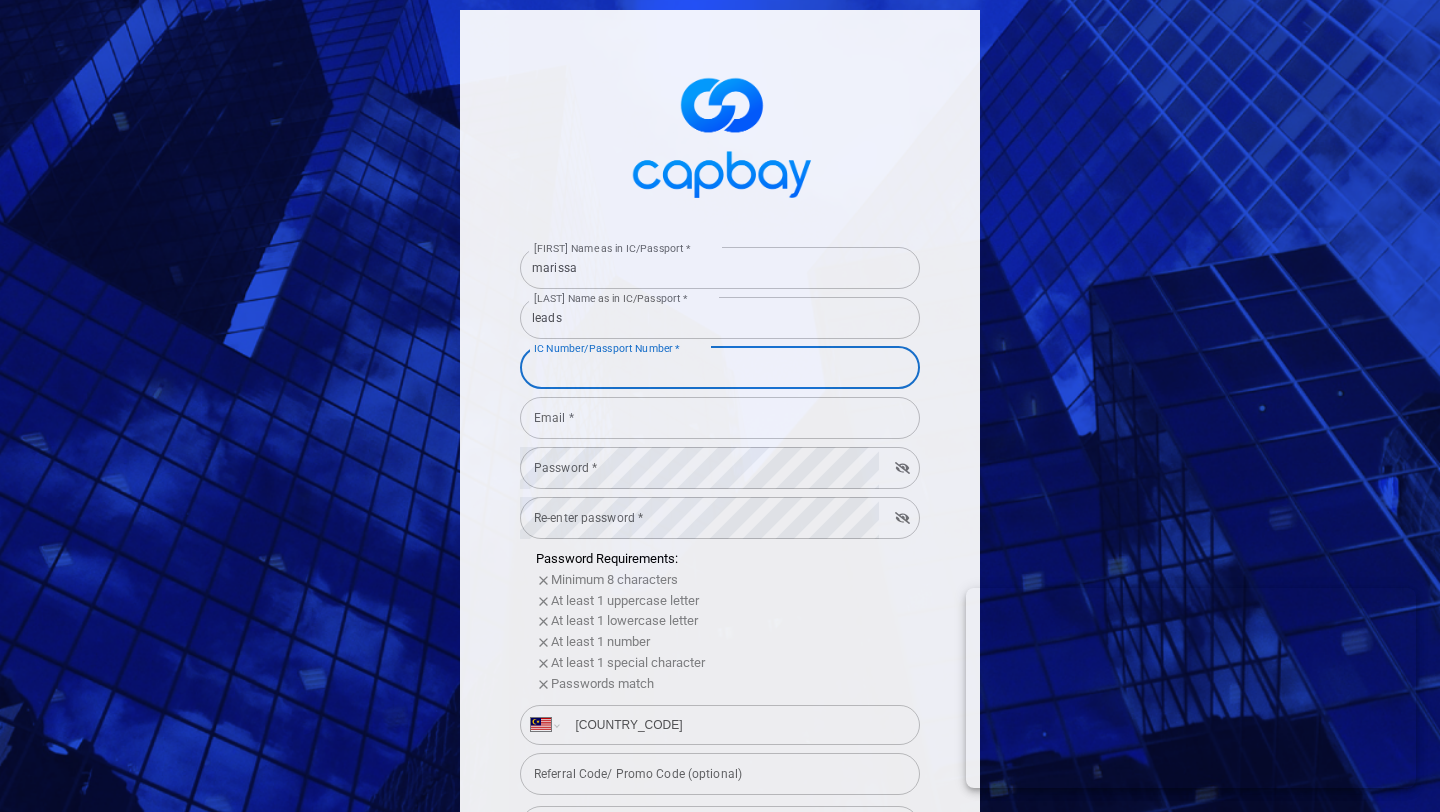click on "IC Number/Passport Number * IC Number/Passport Number *" at bounding box center (720, 366) 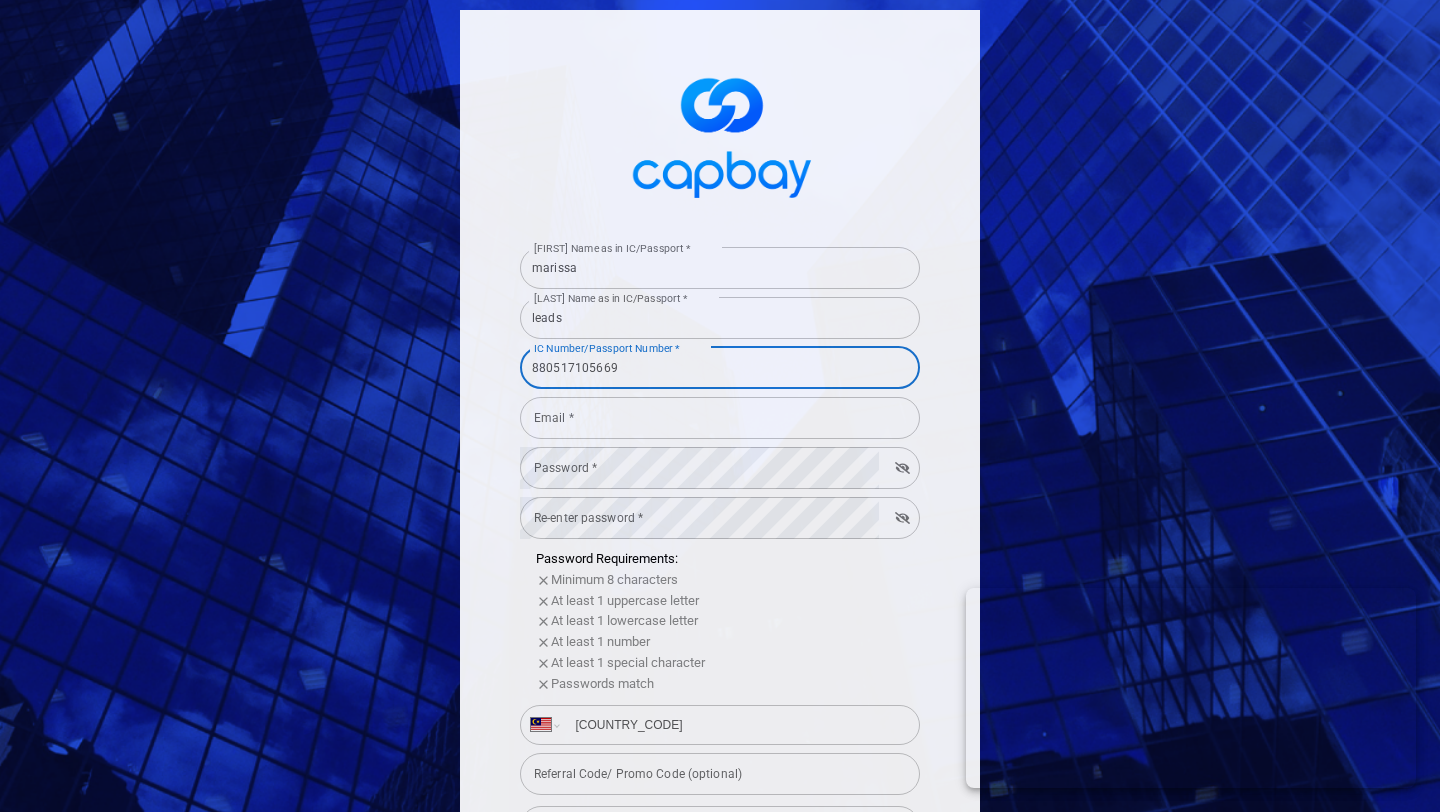 type on "880517105669" 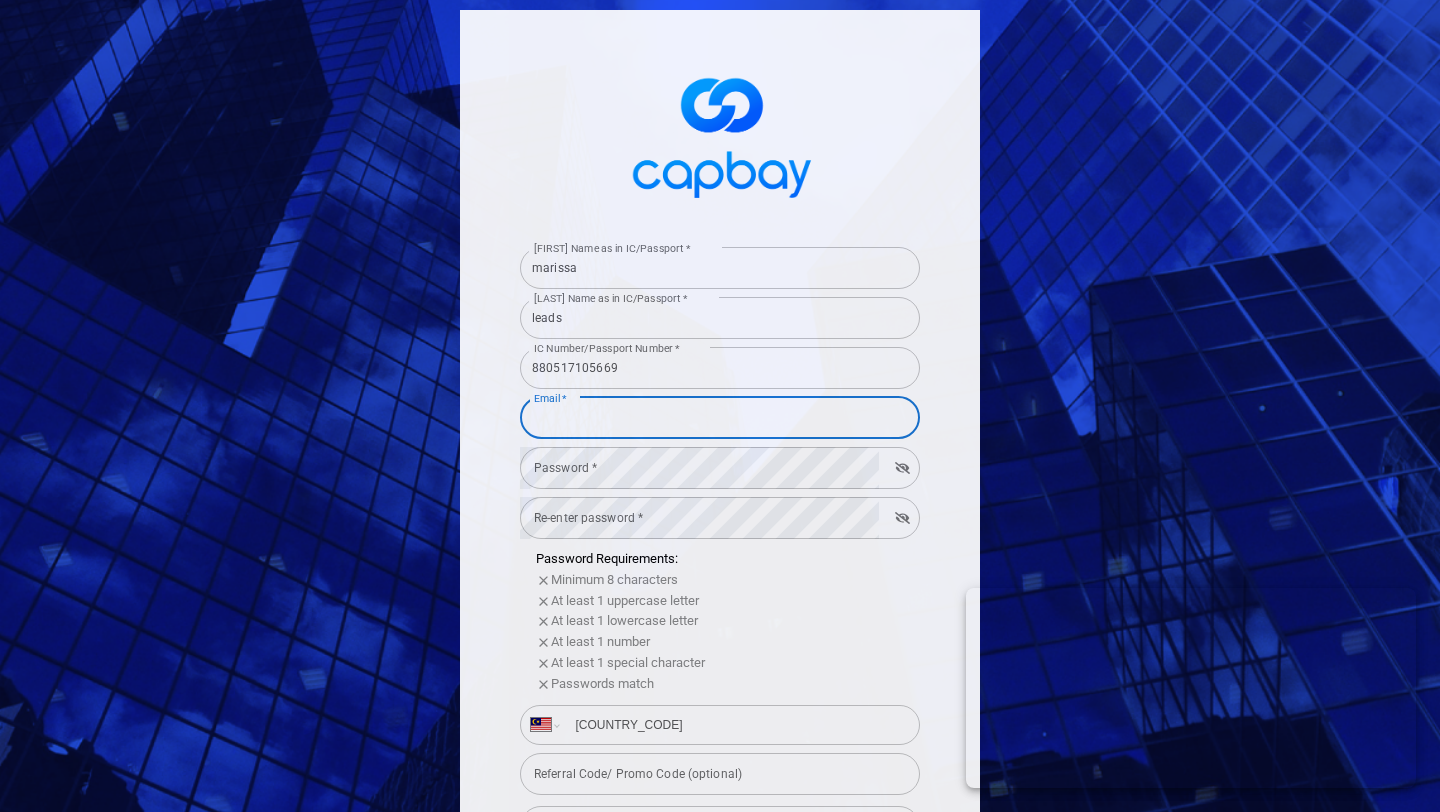 click on "Email *" at bounding box center [720, 418] 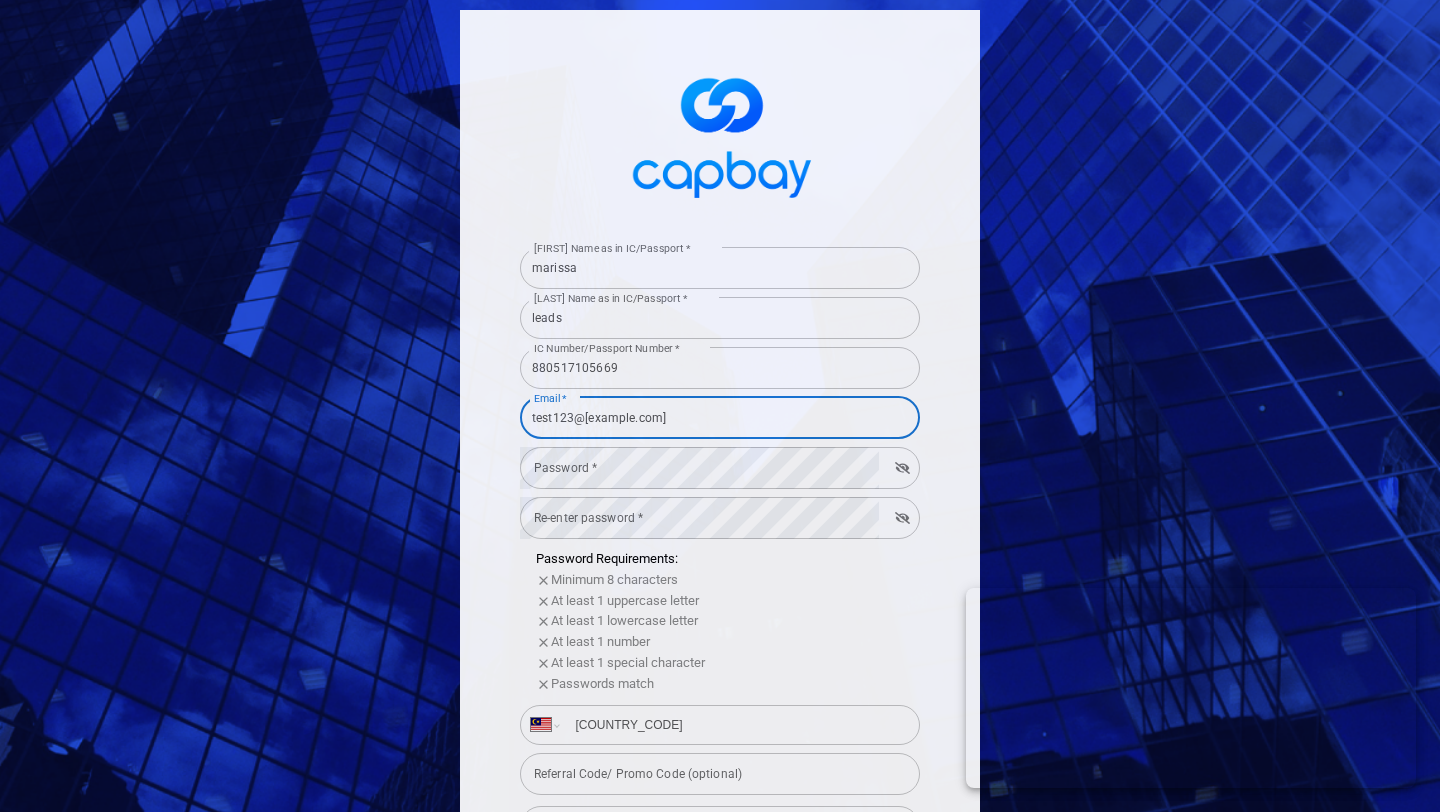 click on "test123@gmail.com" at bounding box center (720, 418) 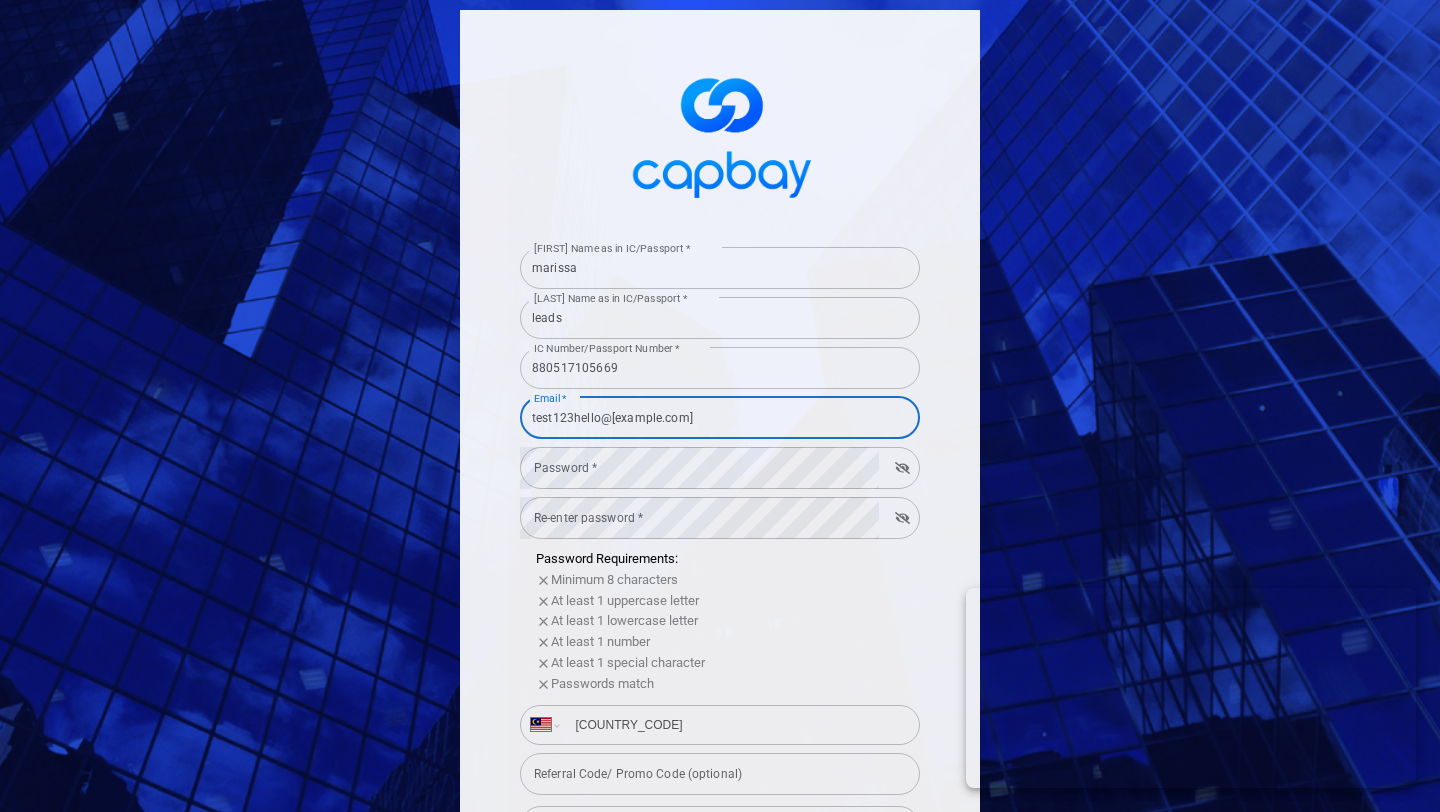 type on "test123hello@gmail.com" 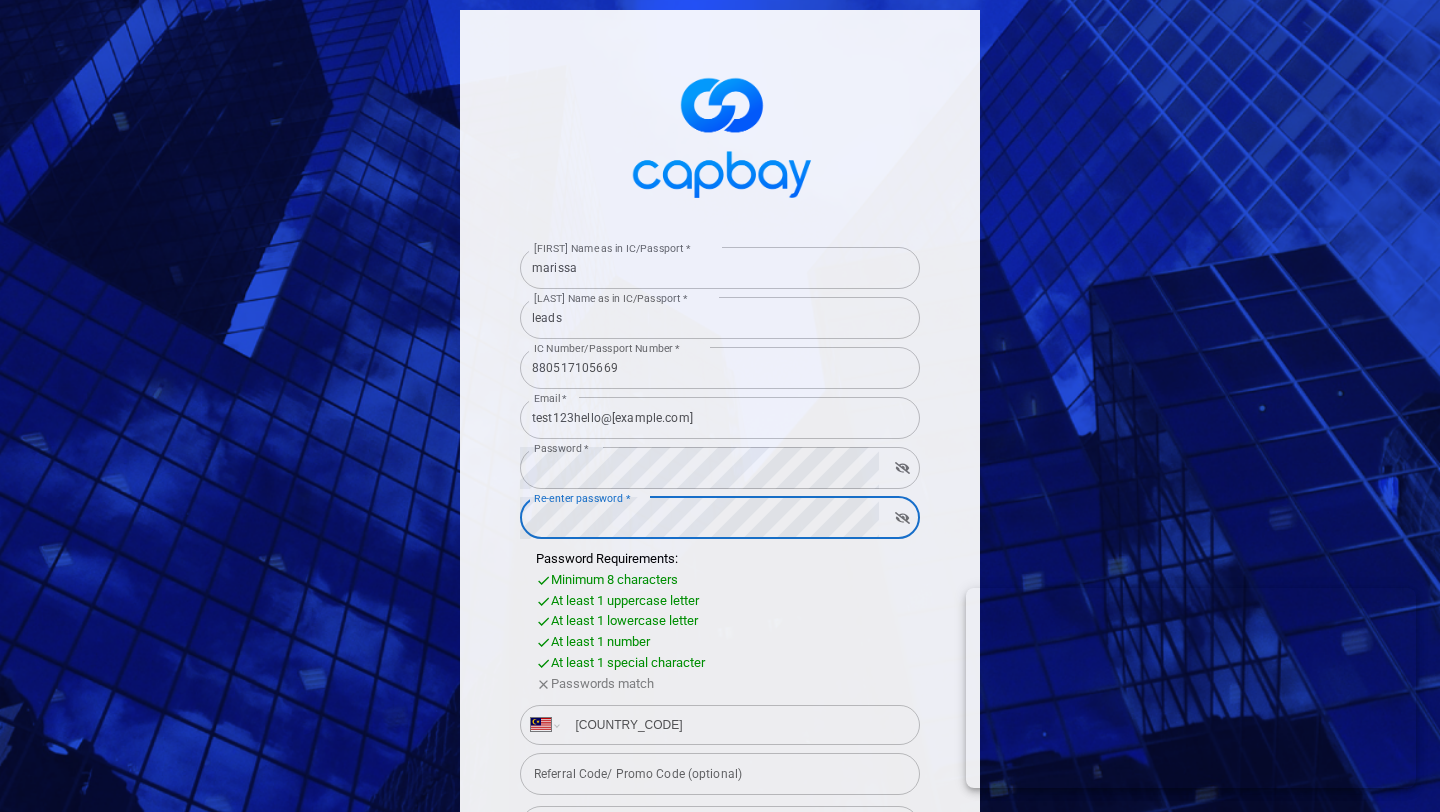 click 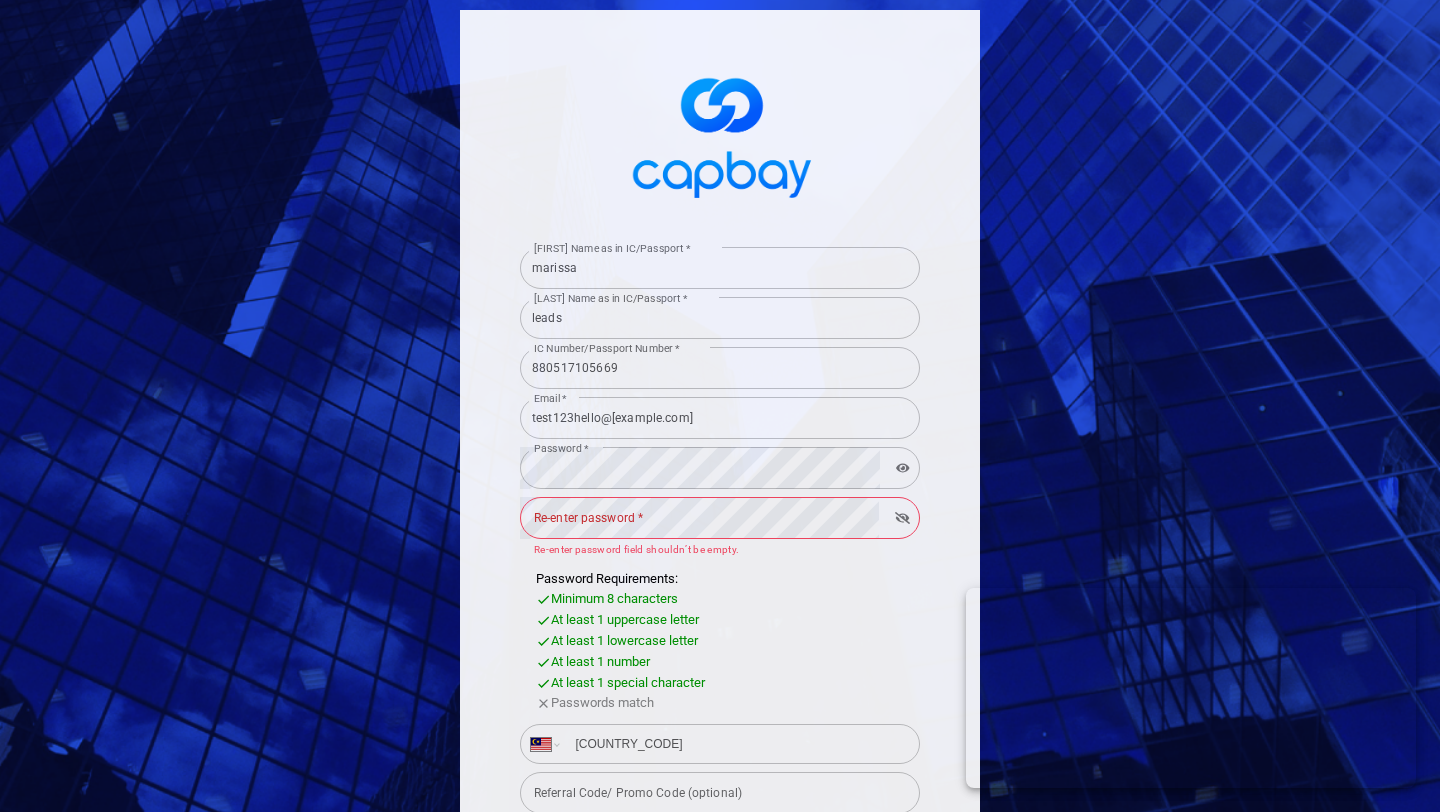 type 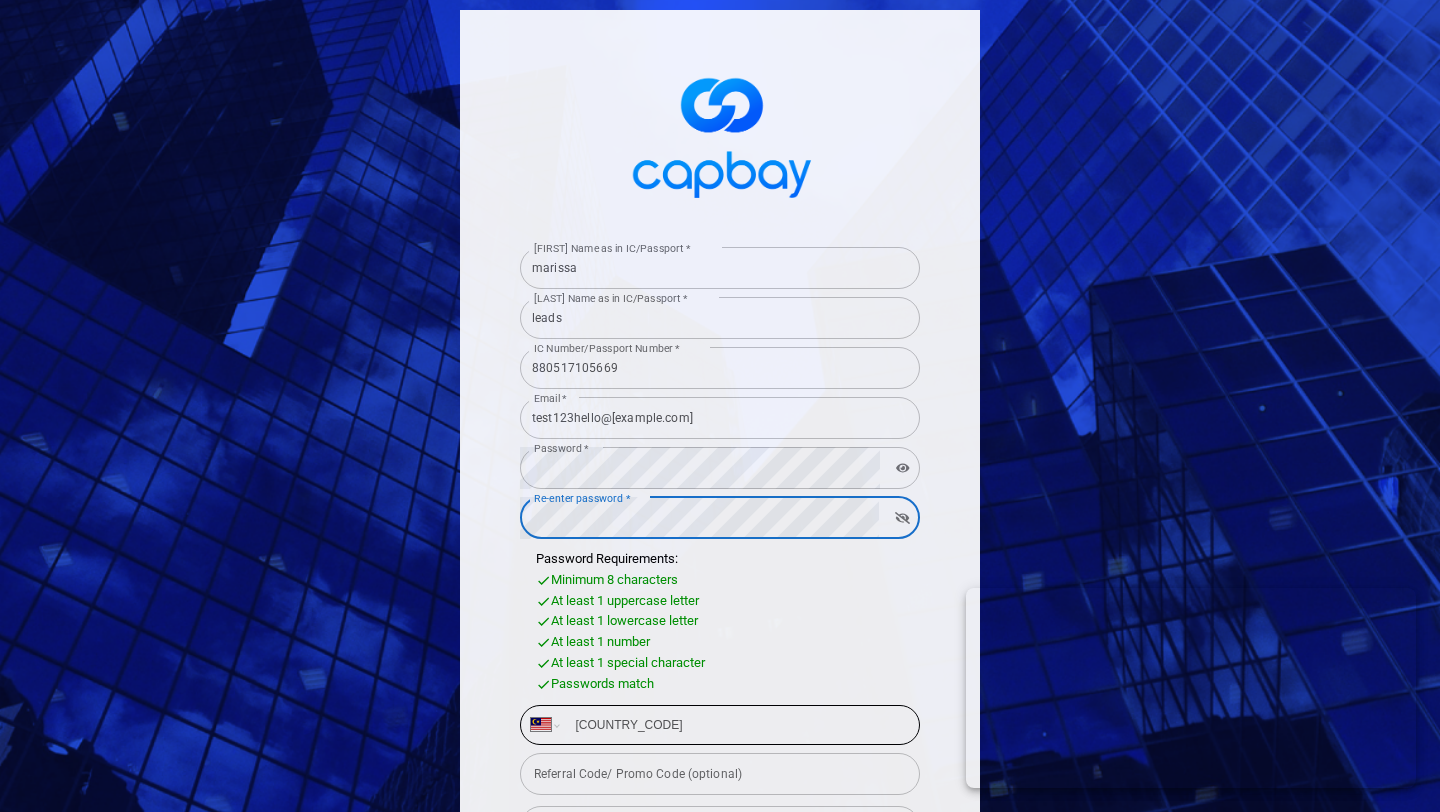 click on "International Afghanistan Åland Islands Albania Algeria American Samoa Andorra Angola Anguilla Antigua and Barbuda Argentina Armenia Aruba Ascension Island Australia Austria Azerbaijan Bahamas Bahrain Bangladesh Barbados Belarus Belgium Belize Benin Bermuda Bhutan Bolivia Bonaire, Sint Eustatius and Saba Bosnia and Herzegovina Botswana Brazil British Indian Ocean Territory Brunei Darussalam Bulgaria Burkina Faso Burma Burundi Cambodia Cameroon Canada Cape Verde Cayman Islands Central African Republic Chad Chile China Christmas Island Cocos (Keeling) Islands Colombia Comoros Congo Congo, Democratic Republic of the Cook Islands Costa Rica Cote d'Ivoire Croatia Cuba Curaçao Cyprus Czech Republic Denmark Djibouti Dominica Dominican Republic Ecuador Egypt El Salvador Equatorial Guinea Eritrea Estonia Ethiopia Falkland Islands Faroe Islands Federated States of Micronesia Fiji Finland France French Guiana French Polynesia Gabon Gambia Georgia Germany Ghana Gibraltar Greece Greenland Grenada Guadeloupe Guam Guinea" at bounding box center [720, 725] 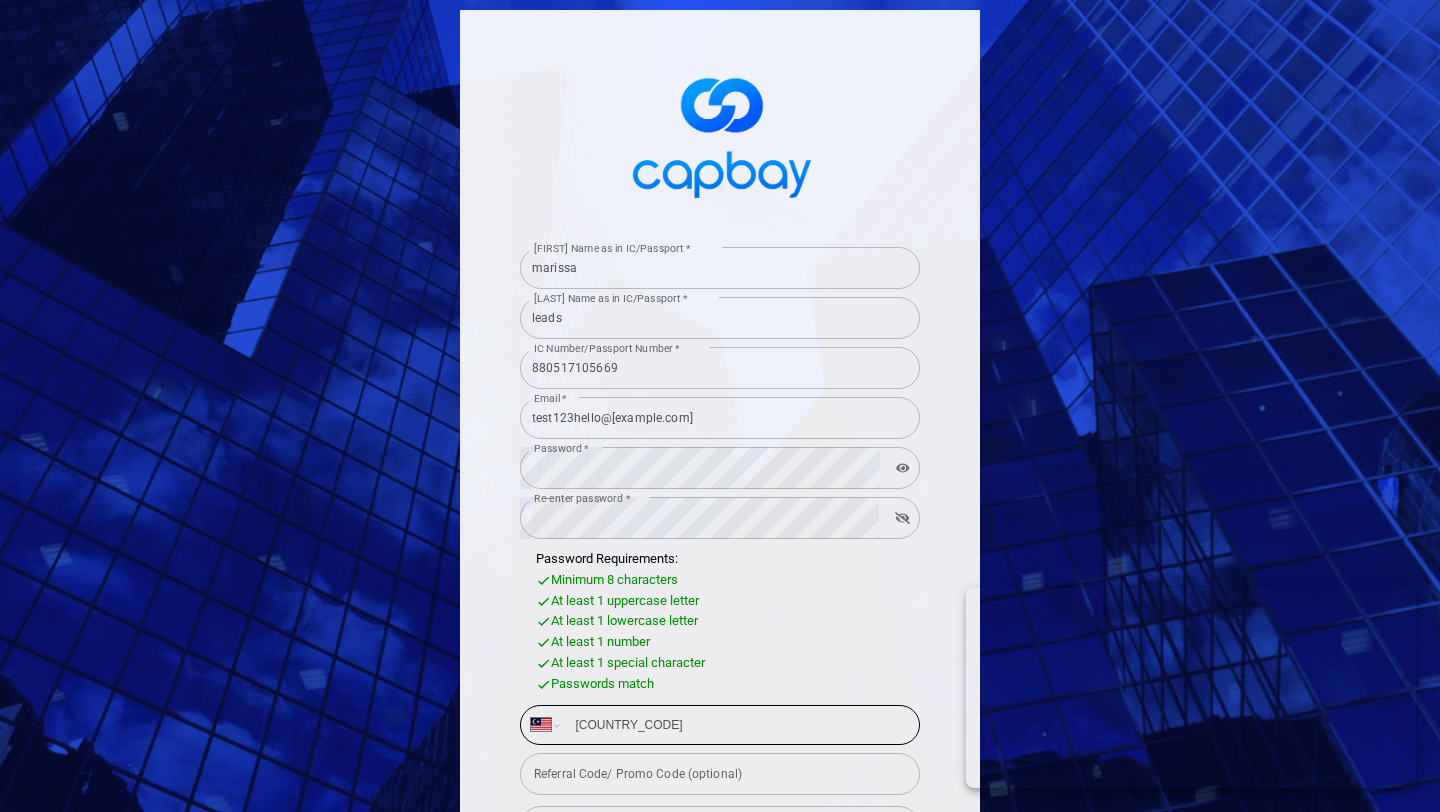 click on "+60" at bounding box center (736, 725) 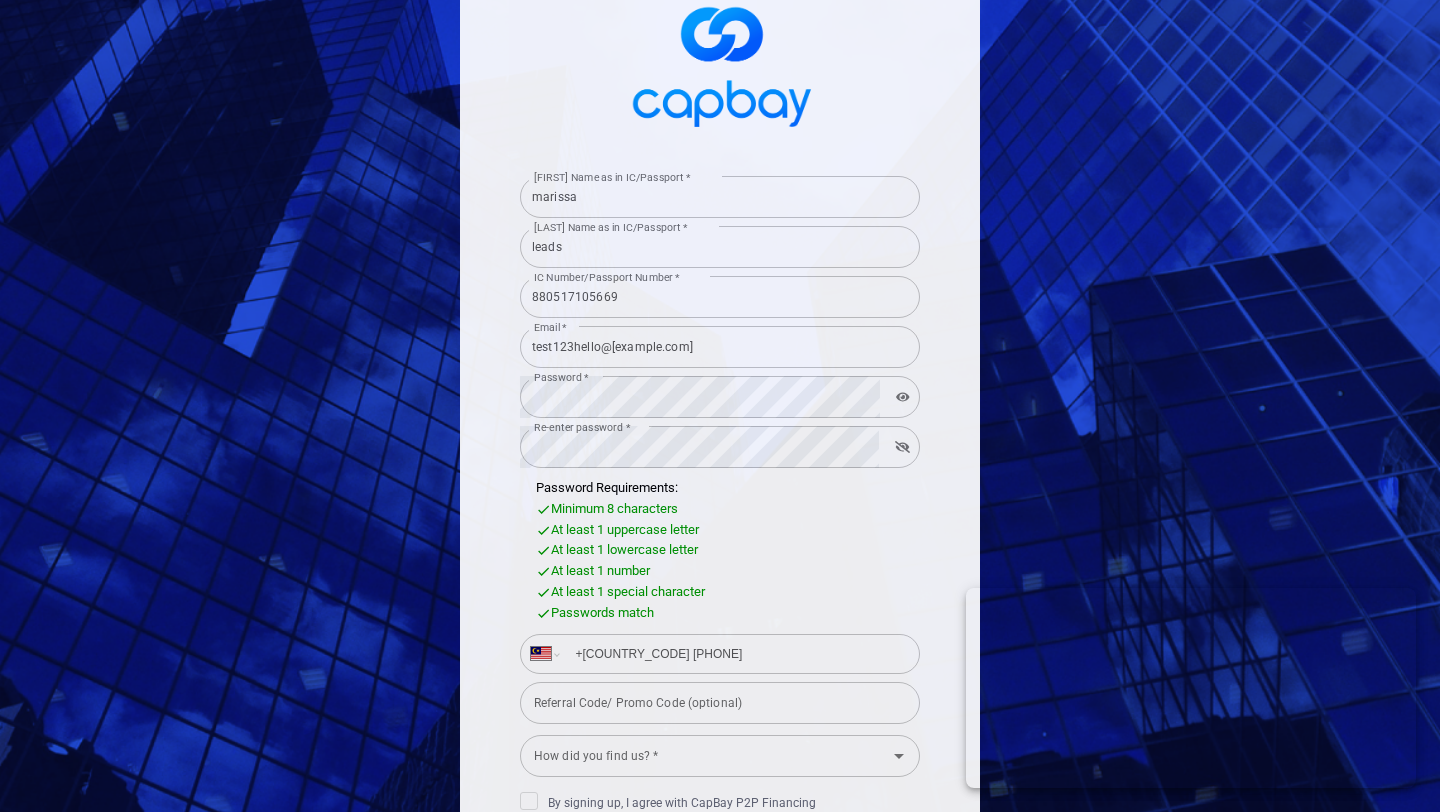 scroll, scrollTop: 73, scrollLeft: 0, axis: vertical 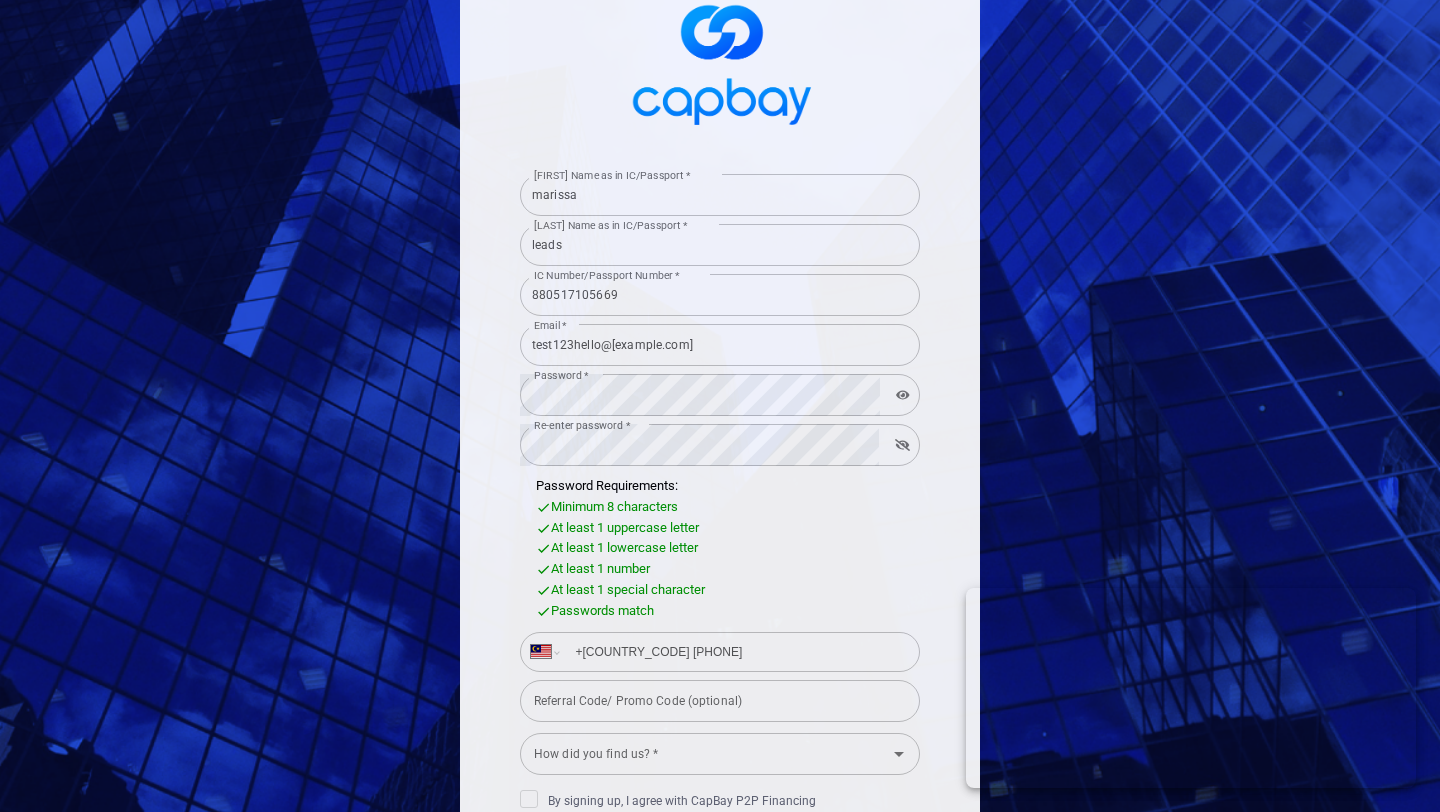 type on "+60 18 977 905" 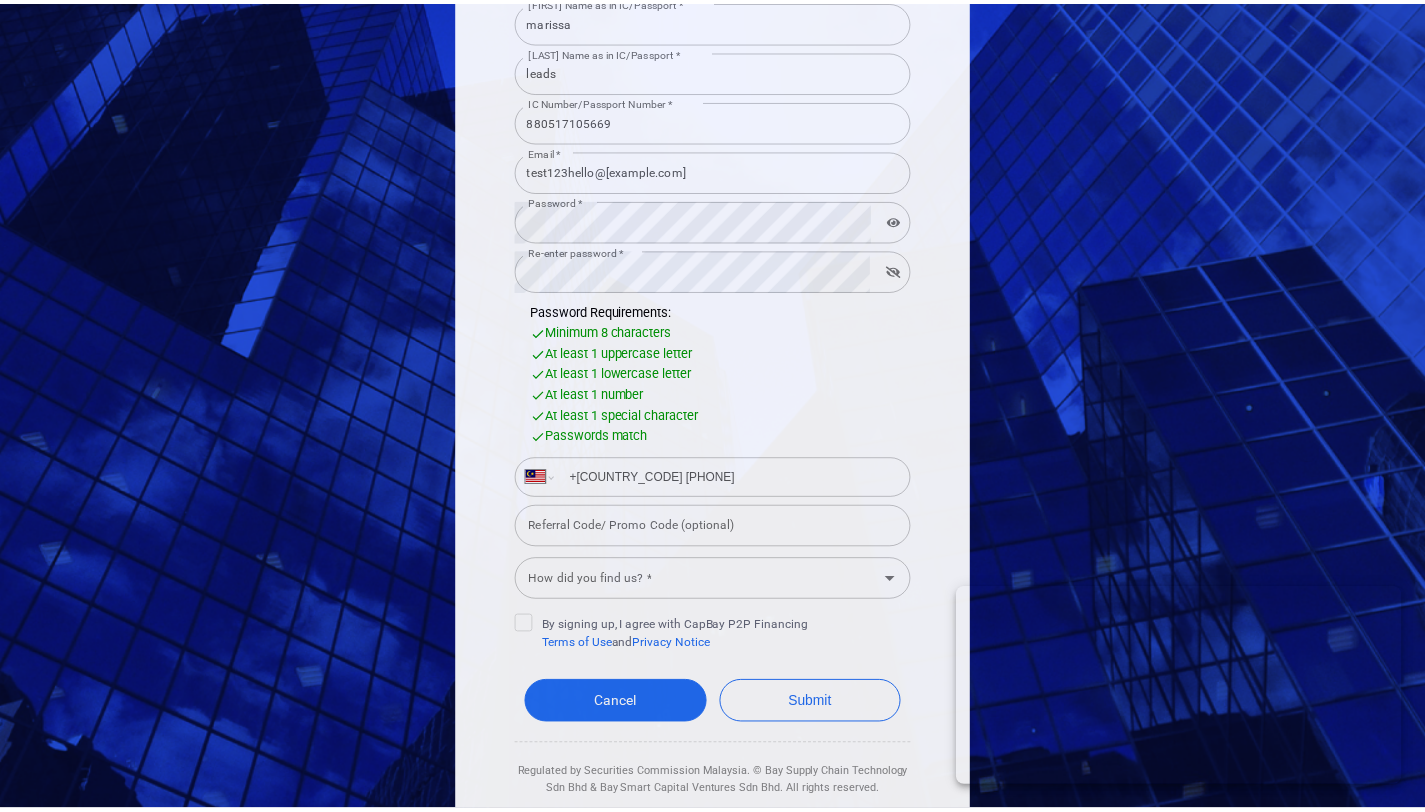 scroll, scrollTop: 263, scrollLeft: 0, axis: vertical 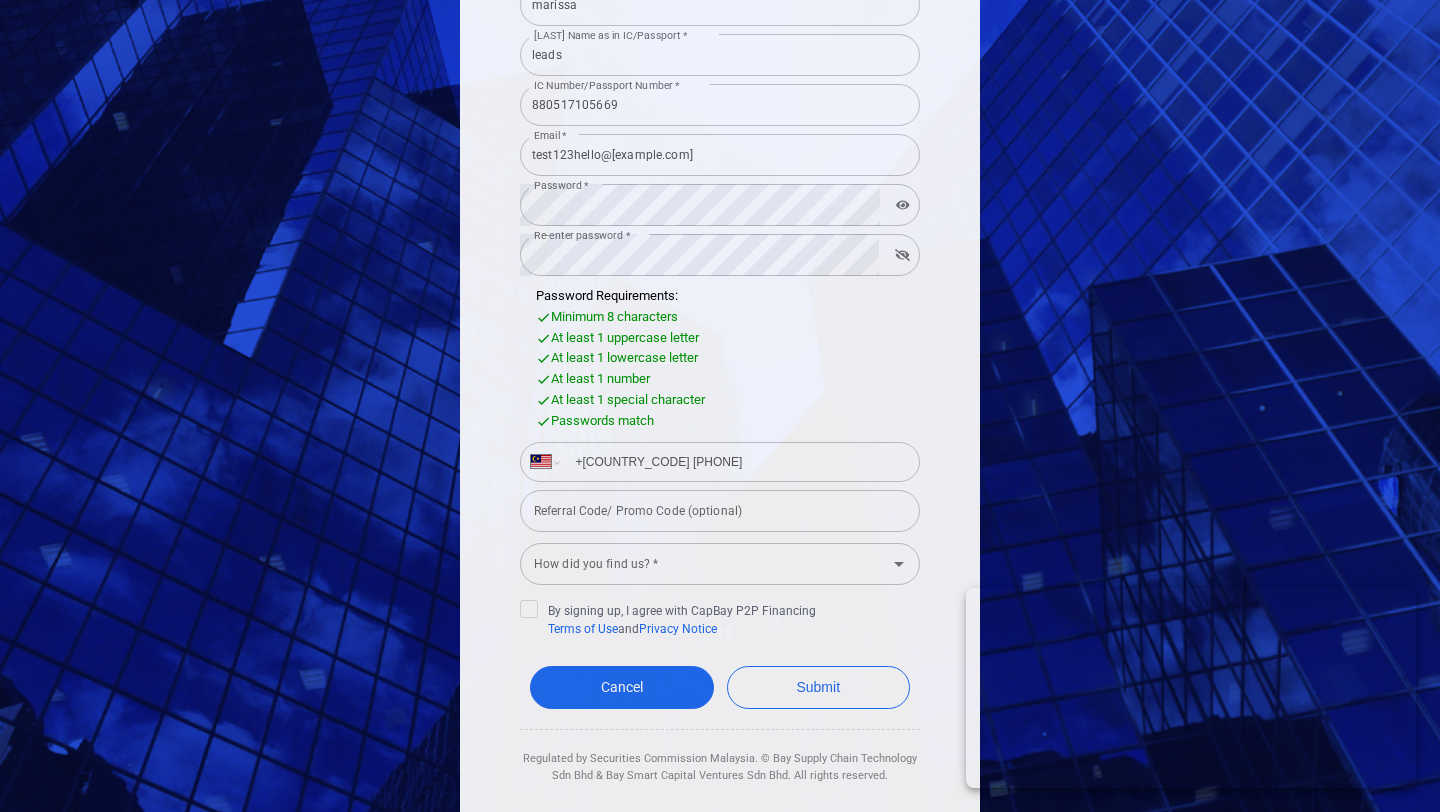 click on "How did you find us? * How did you find us? *" at bounding box center (720, 562) 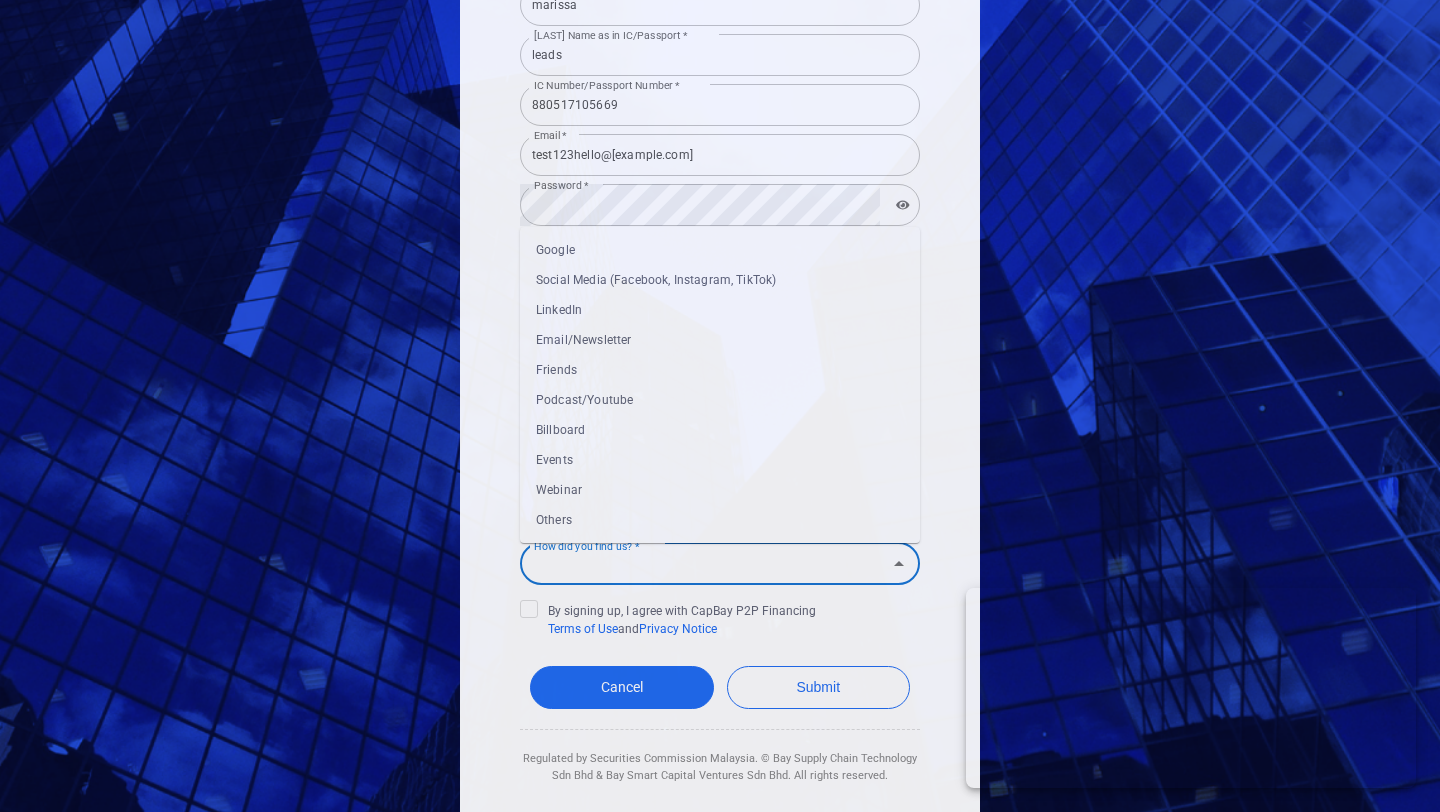 click on "Events" at bounding box center [720, 460] 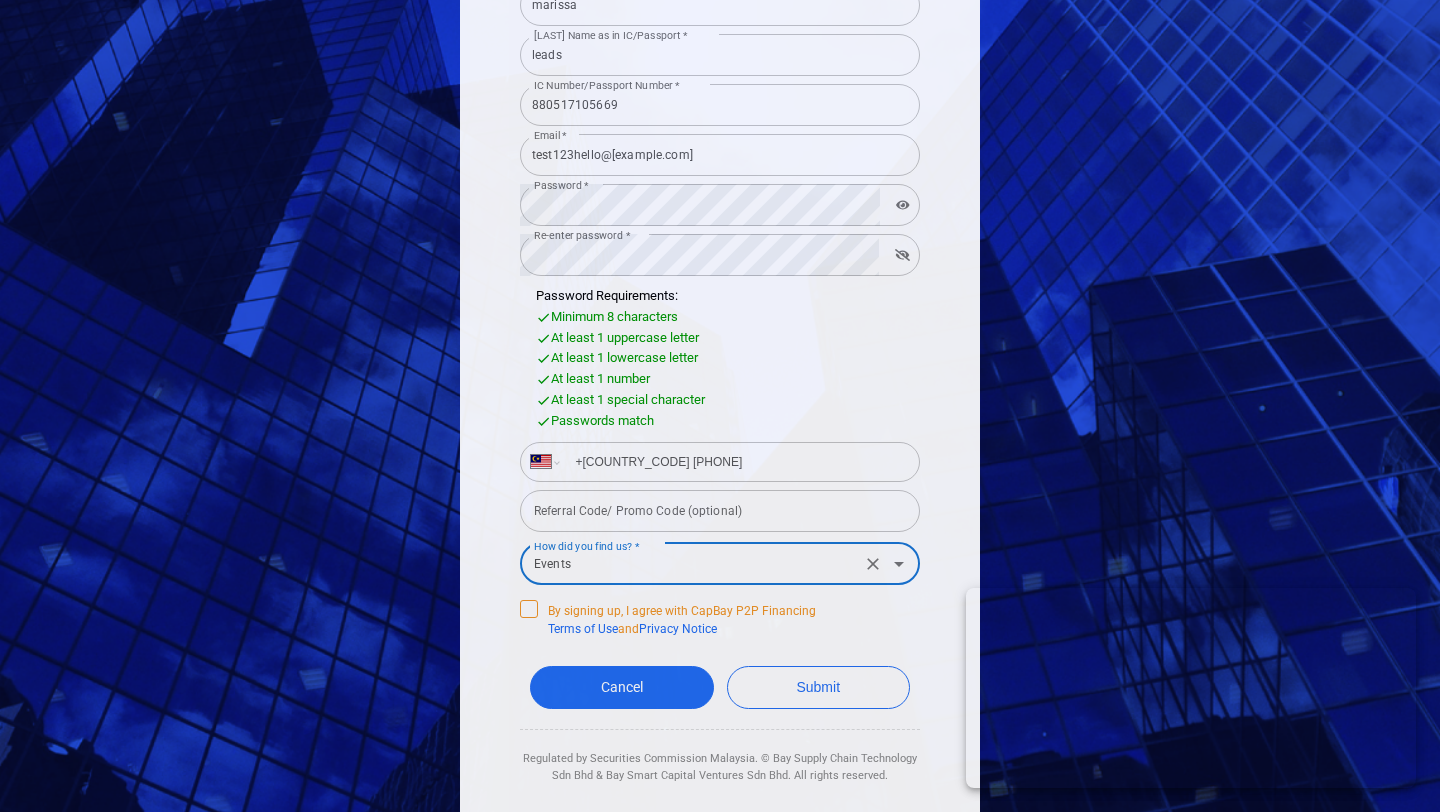 click 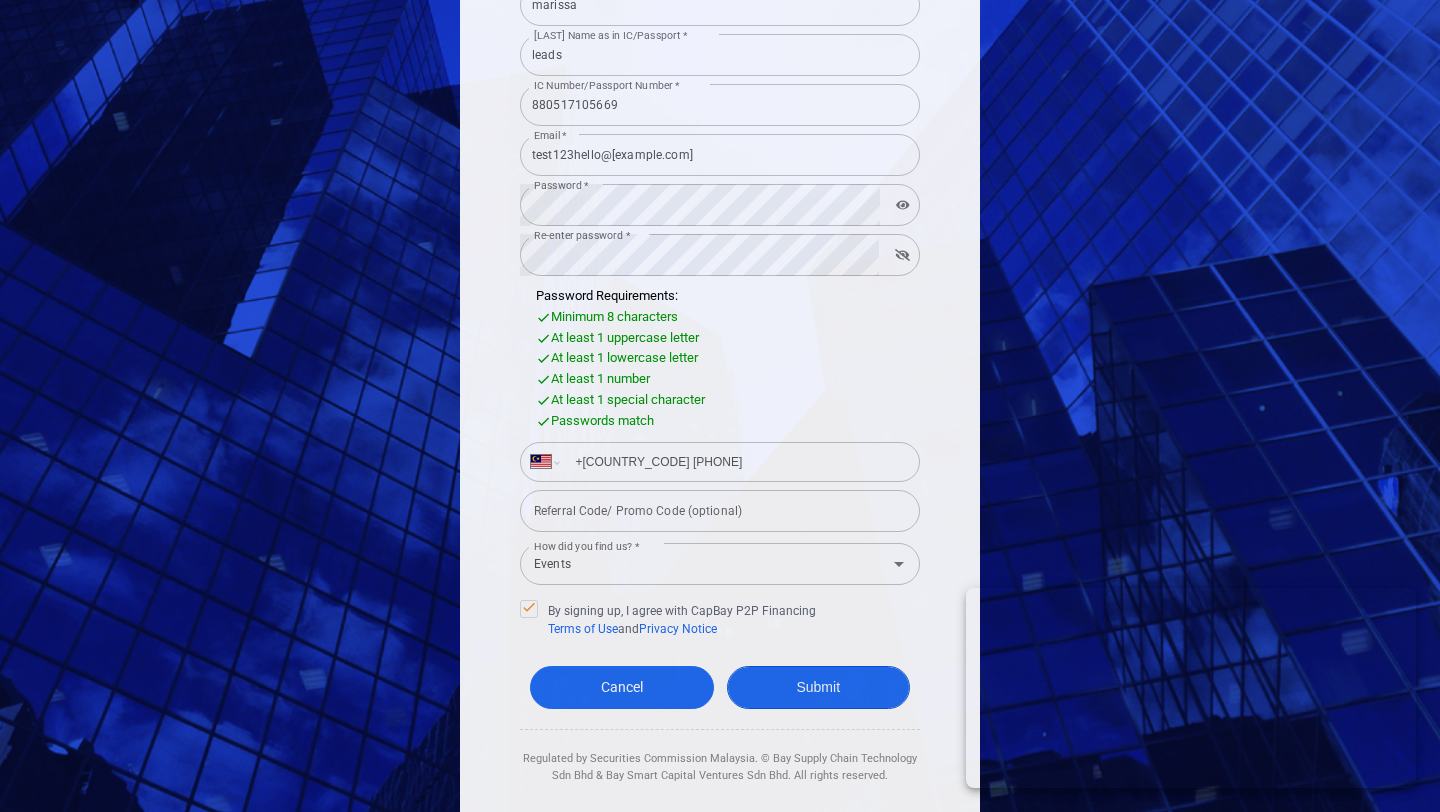 click on "Submit" at bounding box center (819, 687) 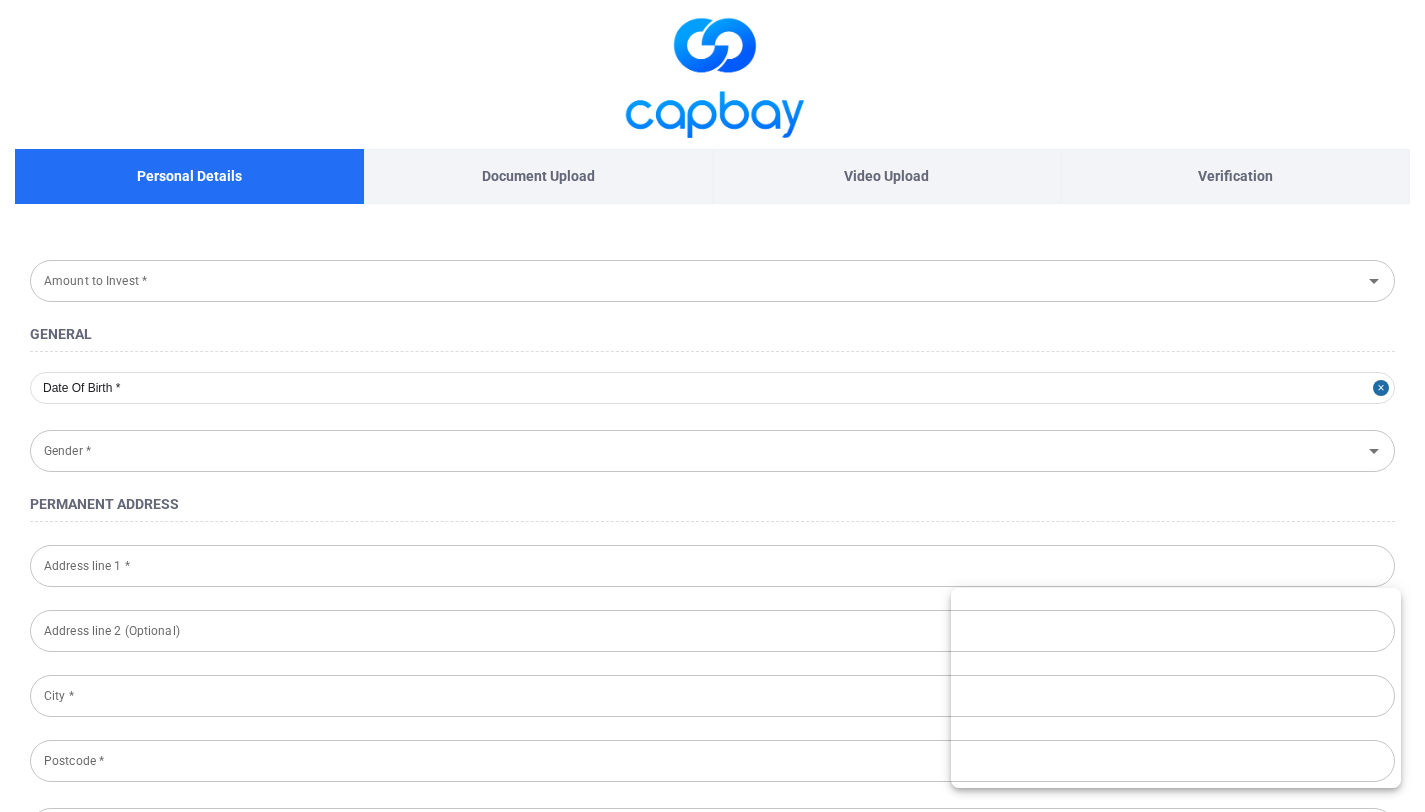 type on "1988-05-17" 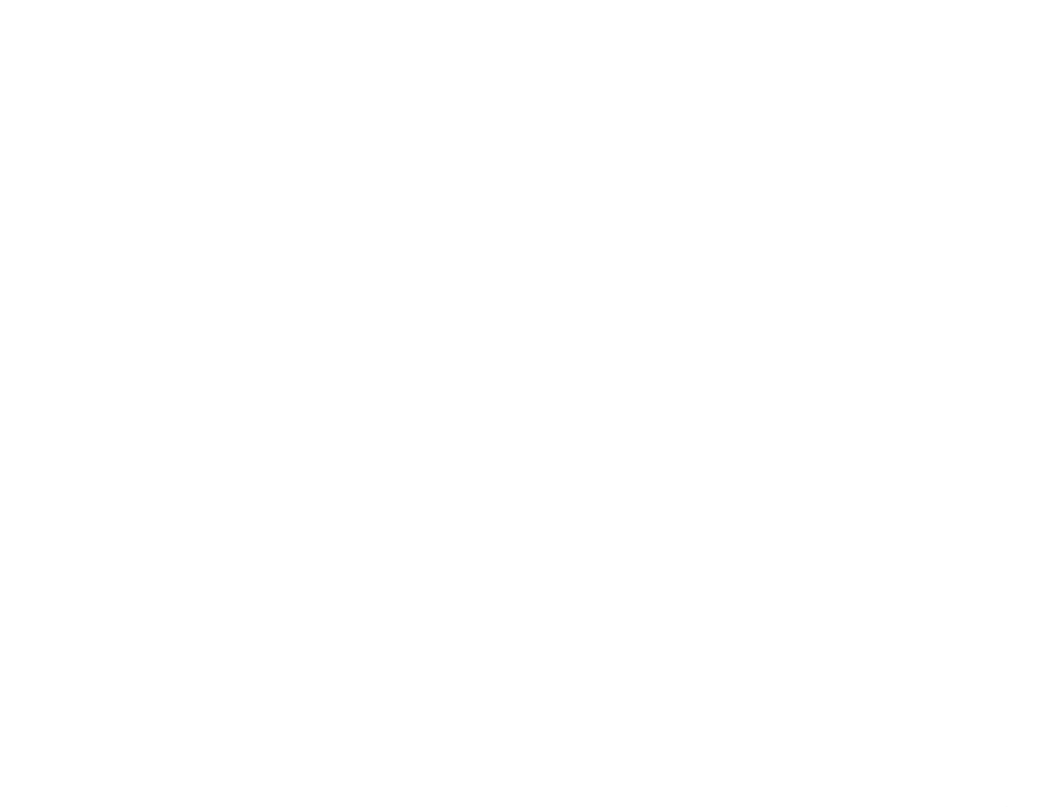 scroll, scrollTop: 0, scrollLeft: 0, axis: both 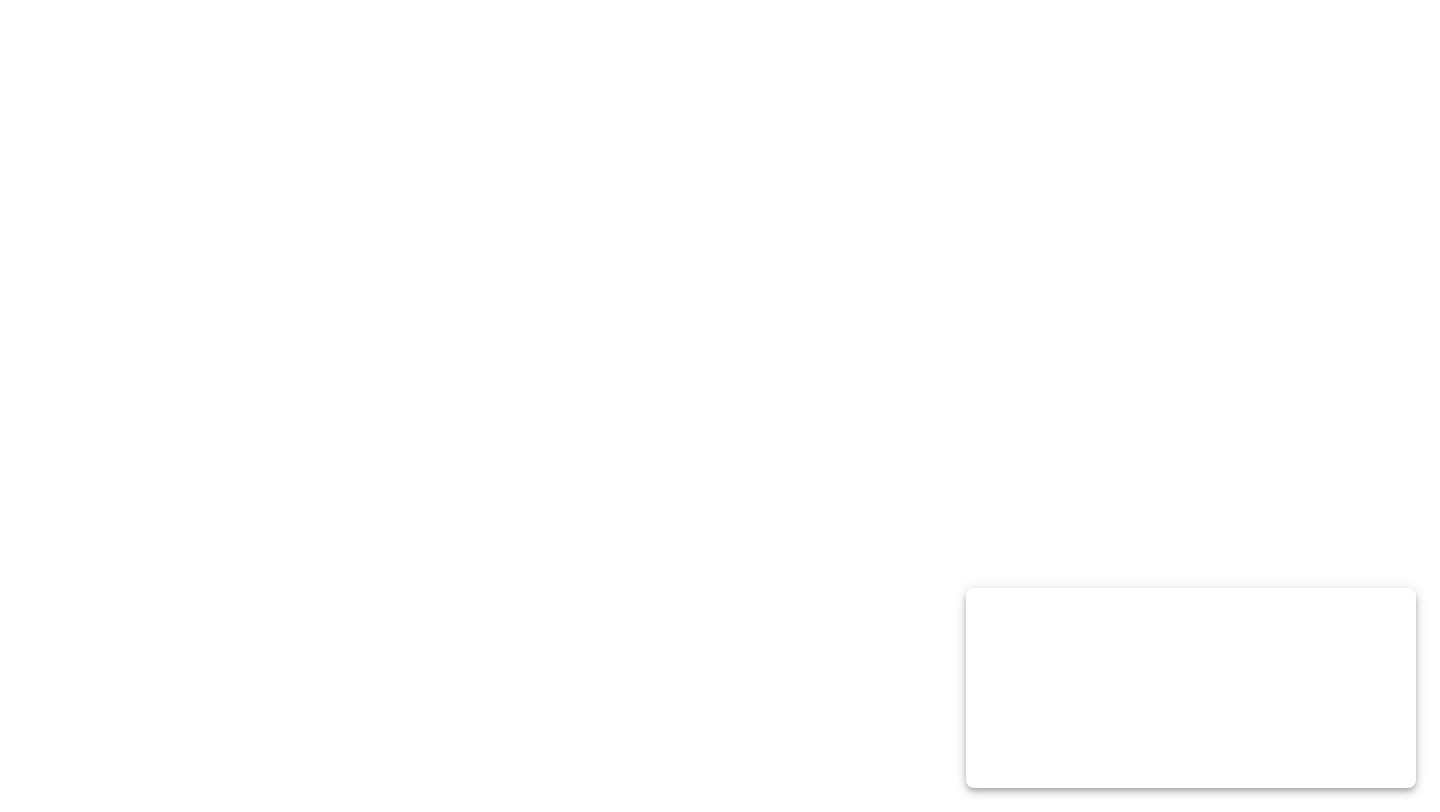 select on "MY" 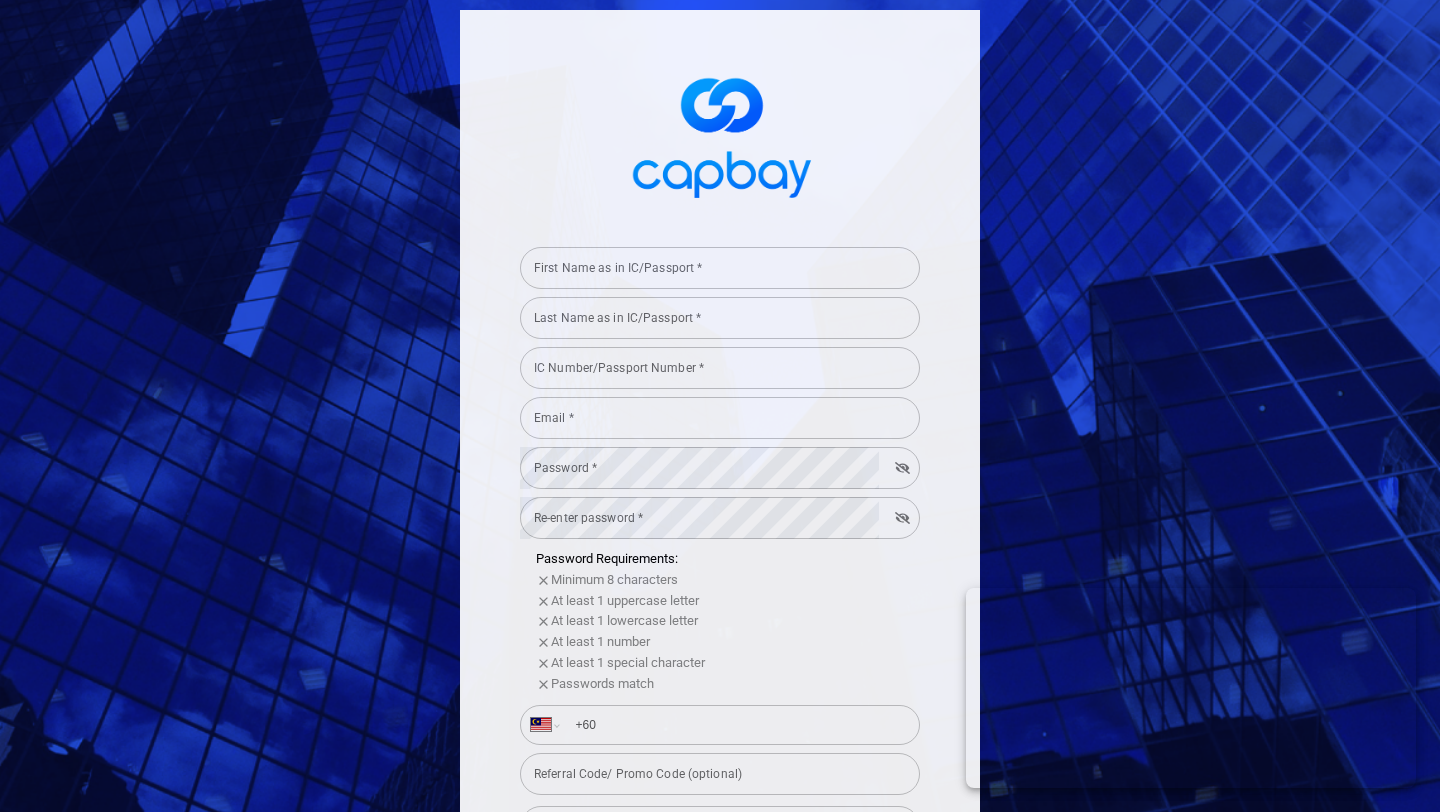 scroll, scrollTop: 0, scrollLeft: 0, axis: both 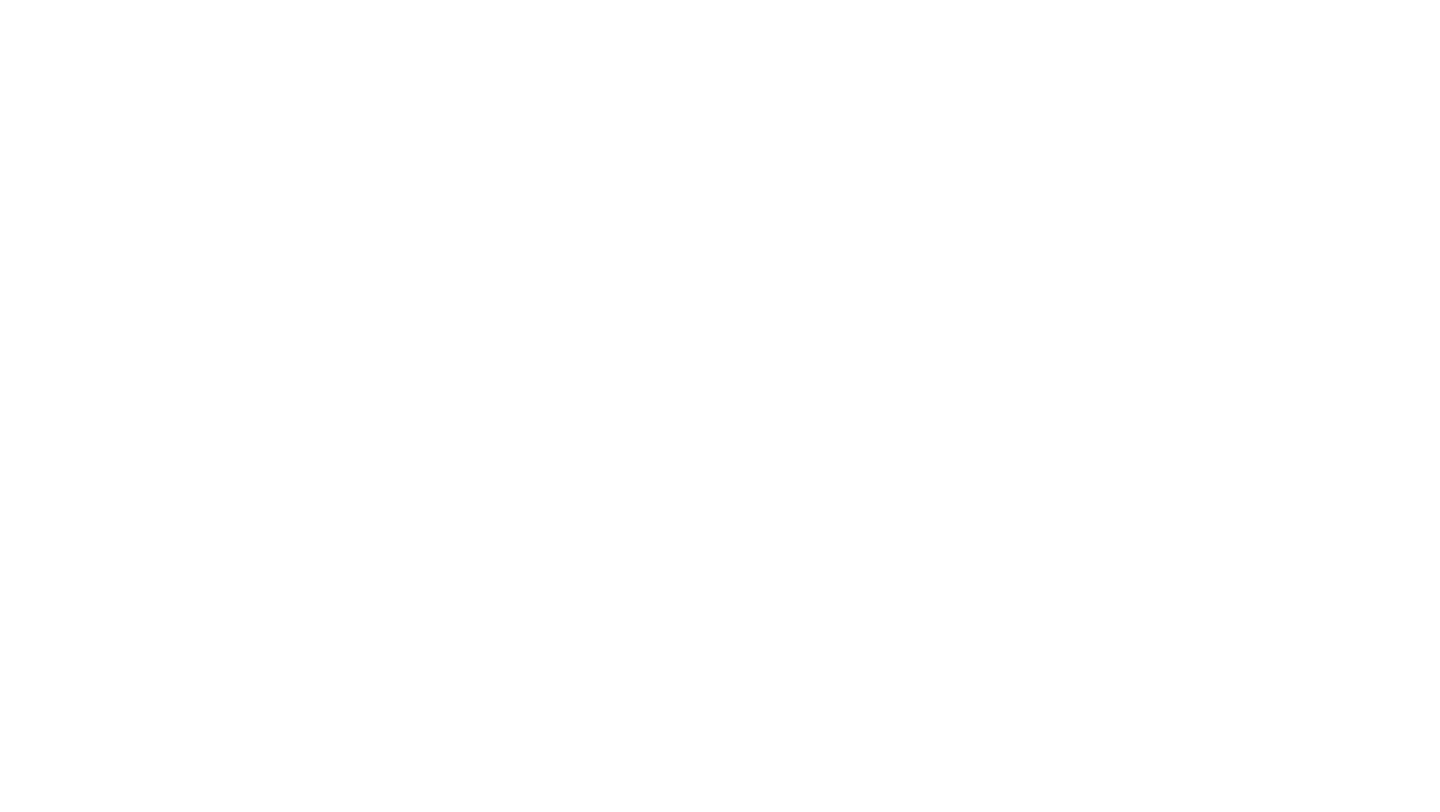 select on "MY" 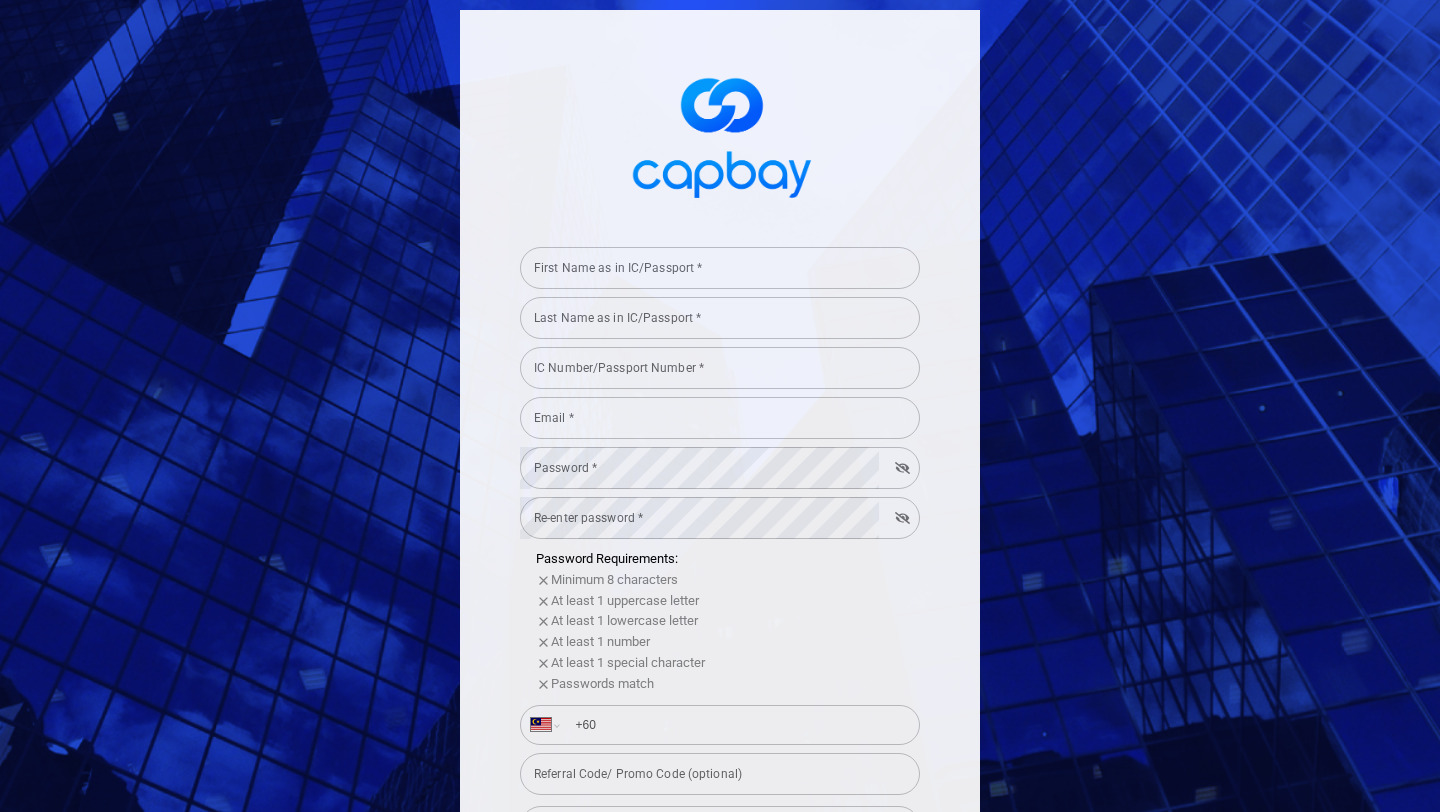 click on "First Name as in IC/Passport *" at bounding box center [720, 268] 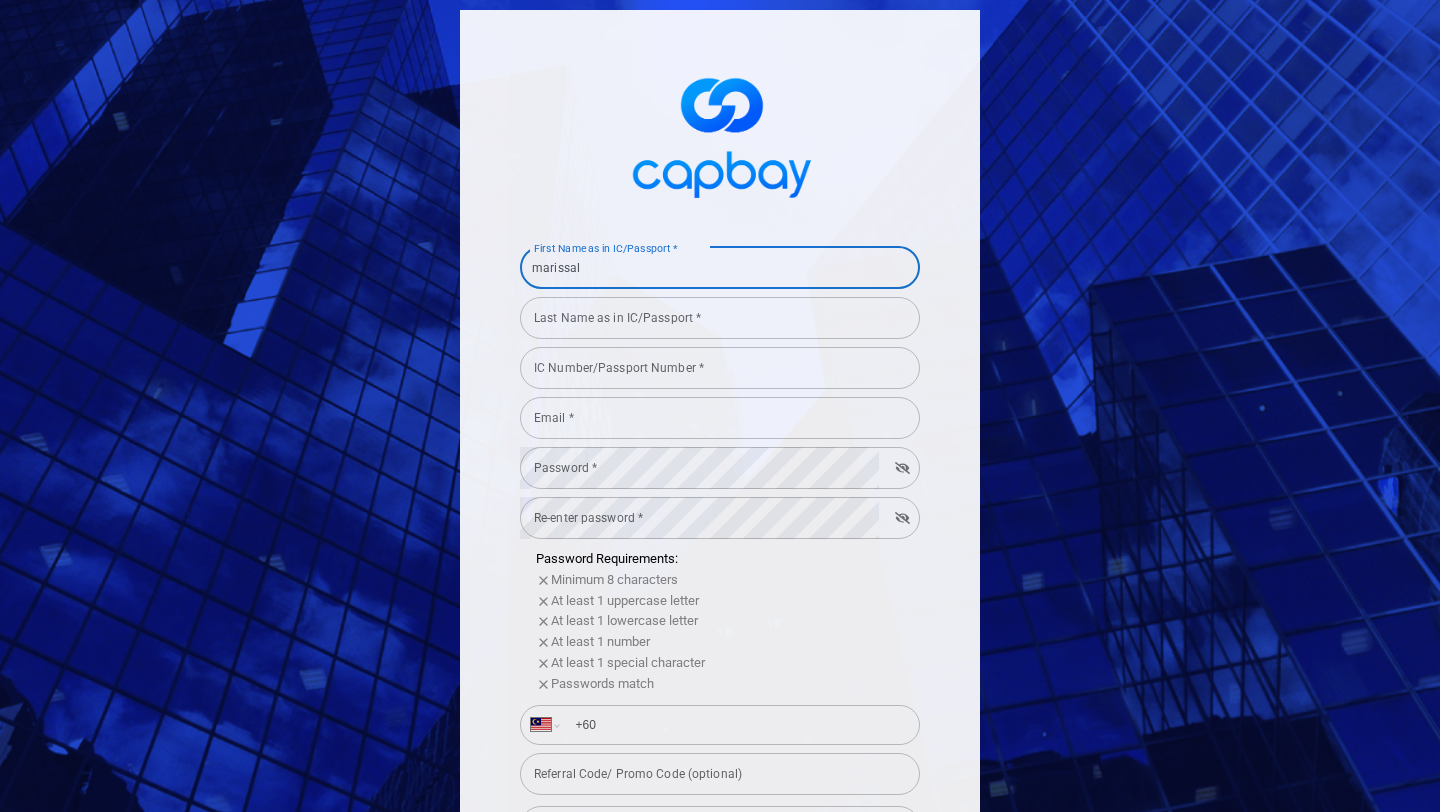 type on "marissal" 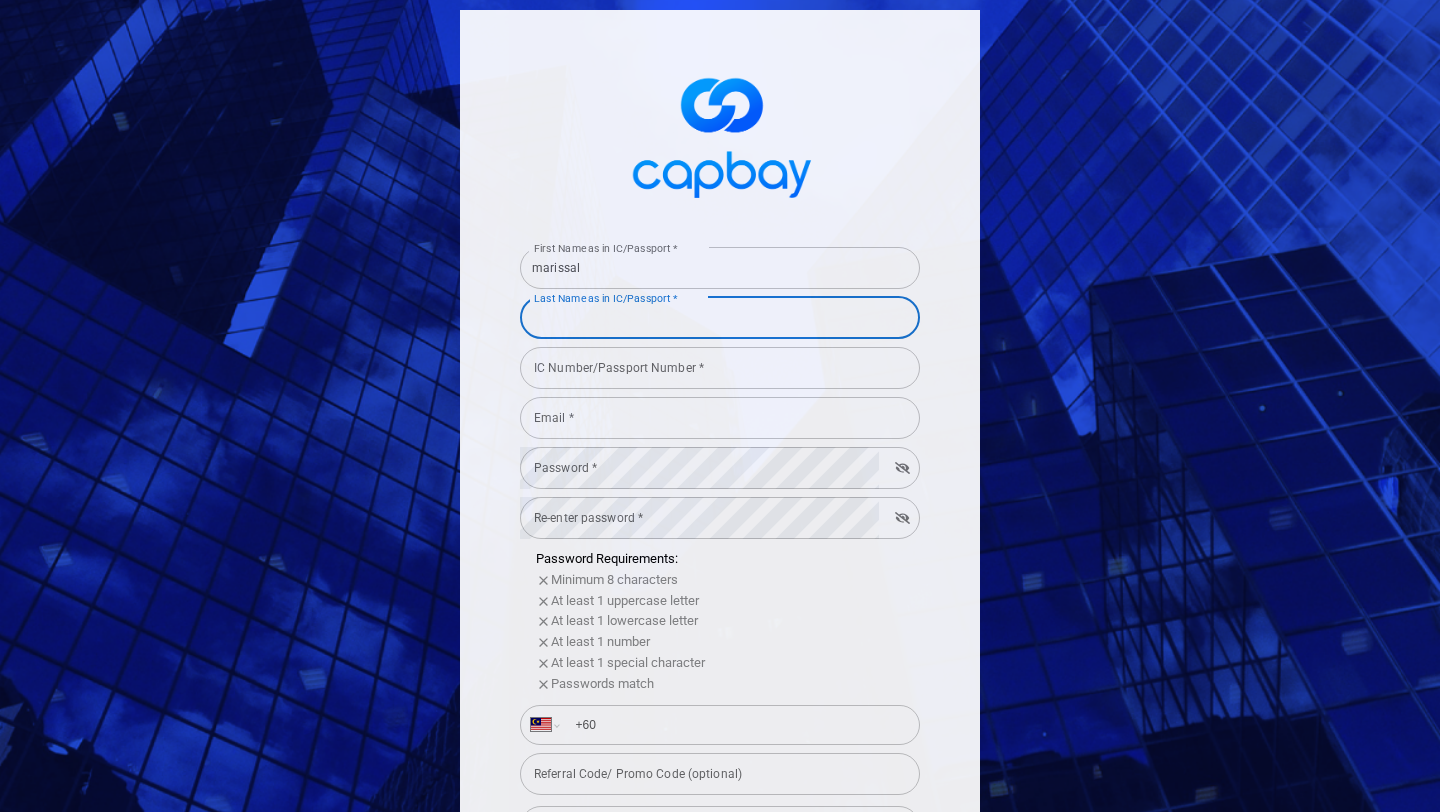 click on "Last Name as in IC/Passport *" at bounding box center (720, 318) 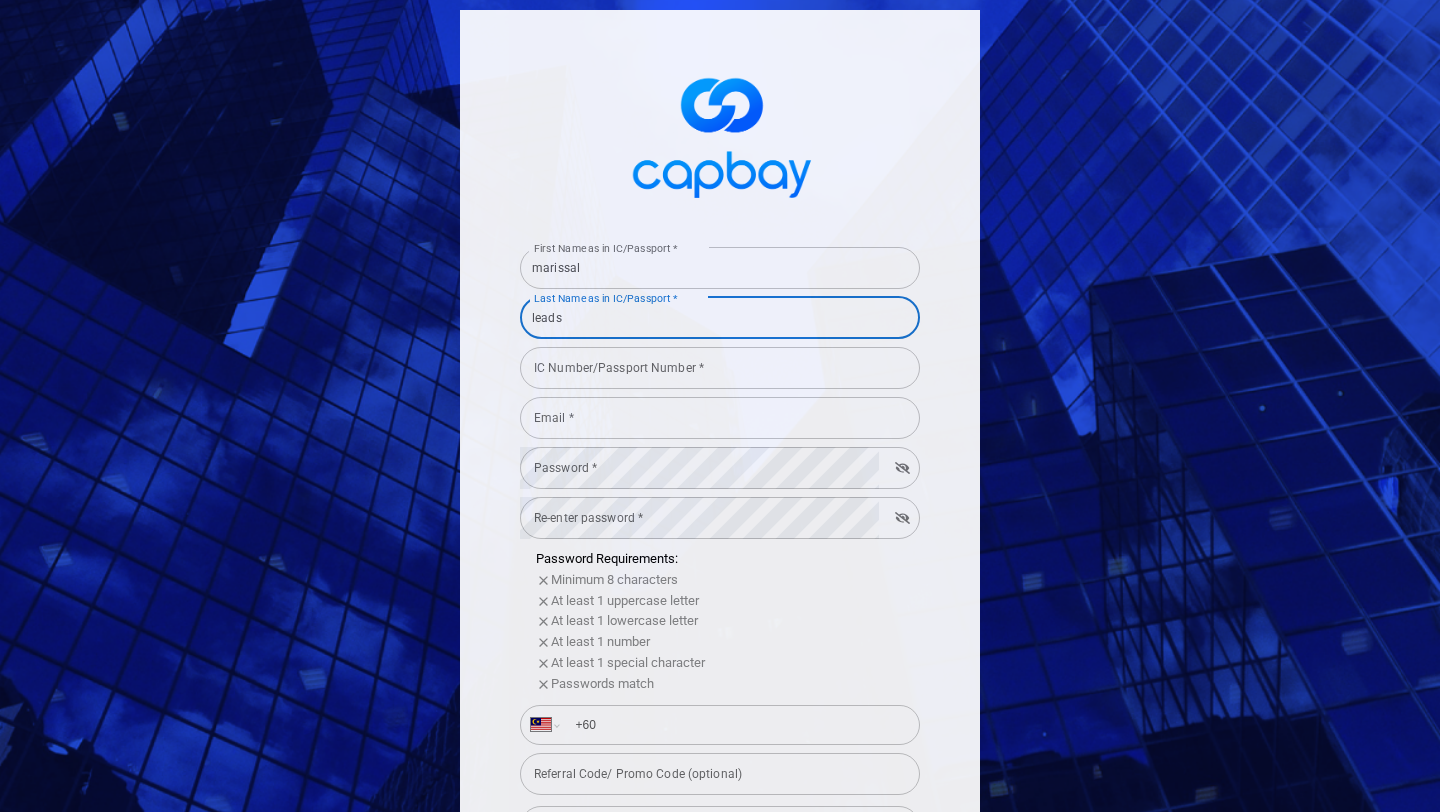 click on "IC Number/Passport Number *" at bounding box center [720, 368] 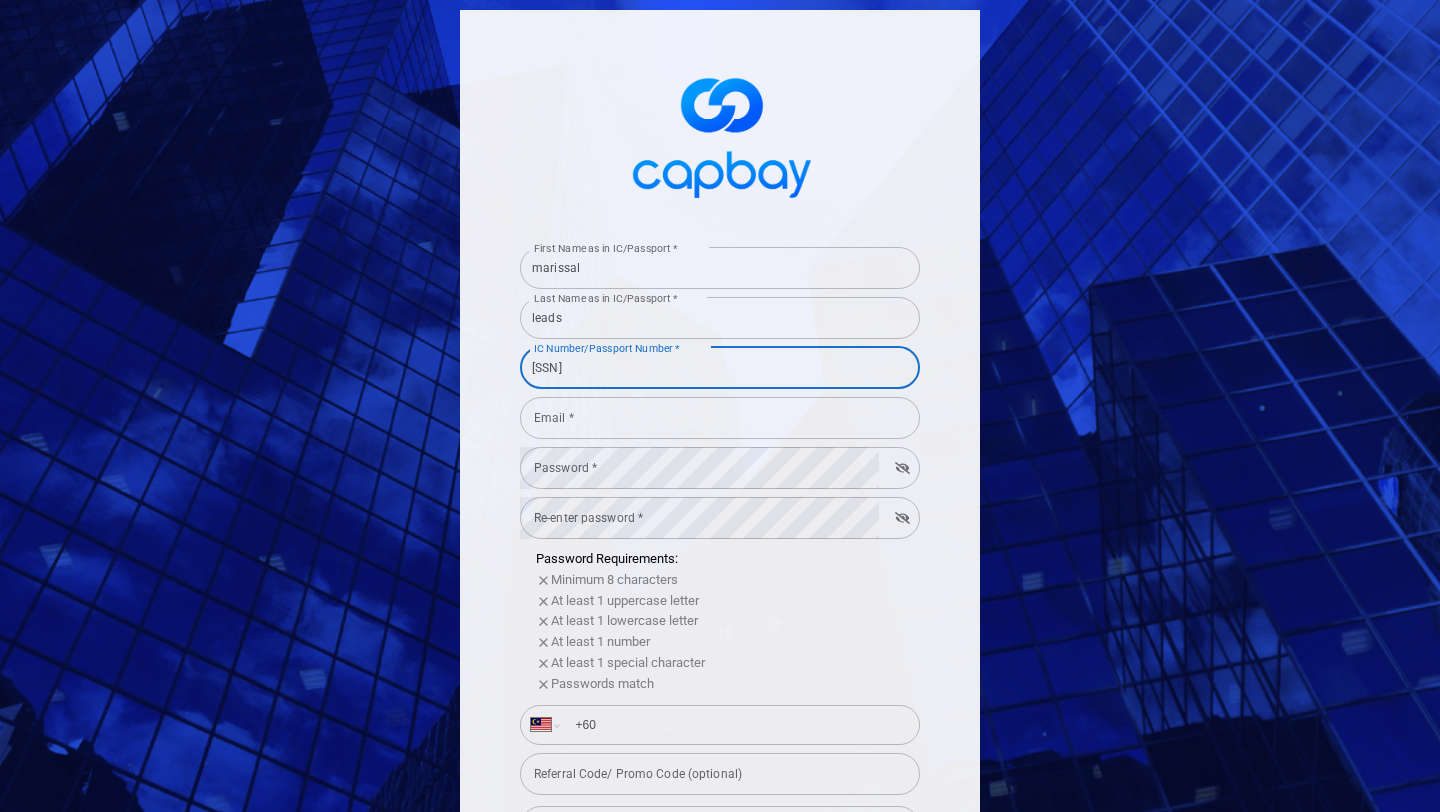 type on "880517105665" 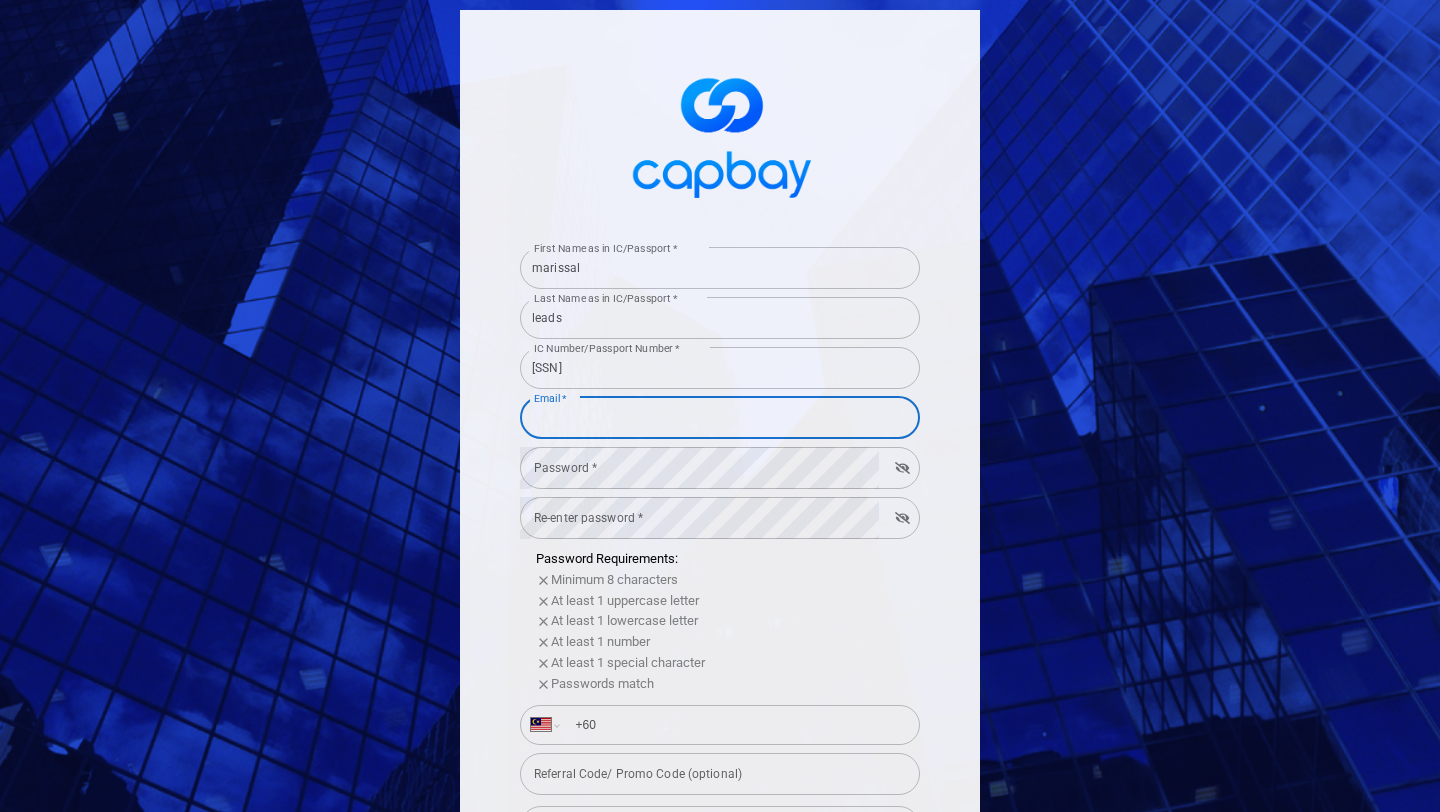 type on "test123hello@gmail.com" 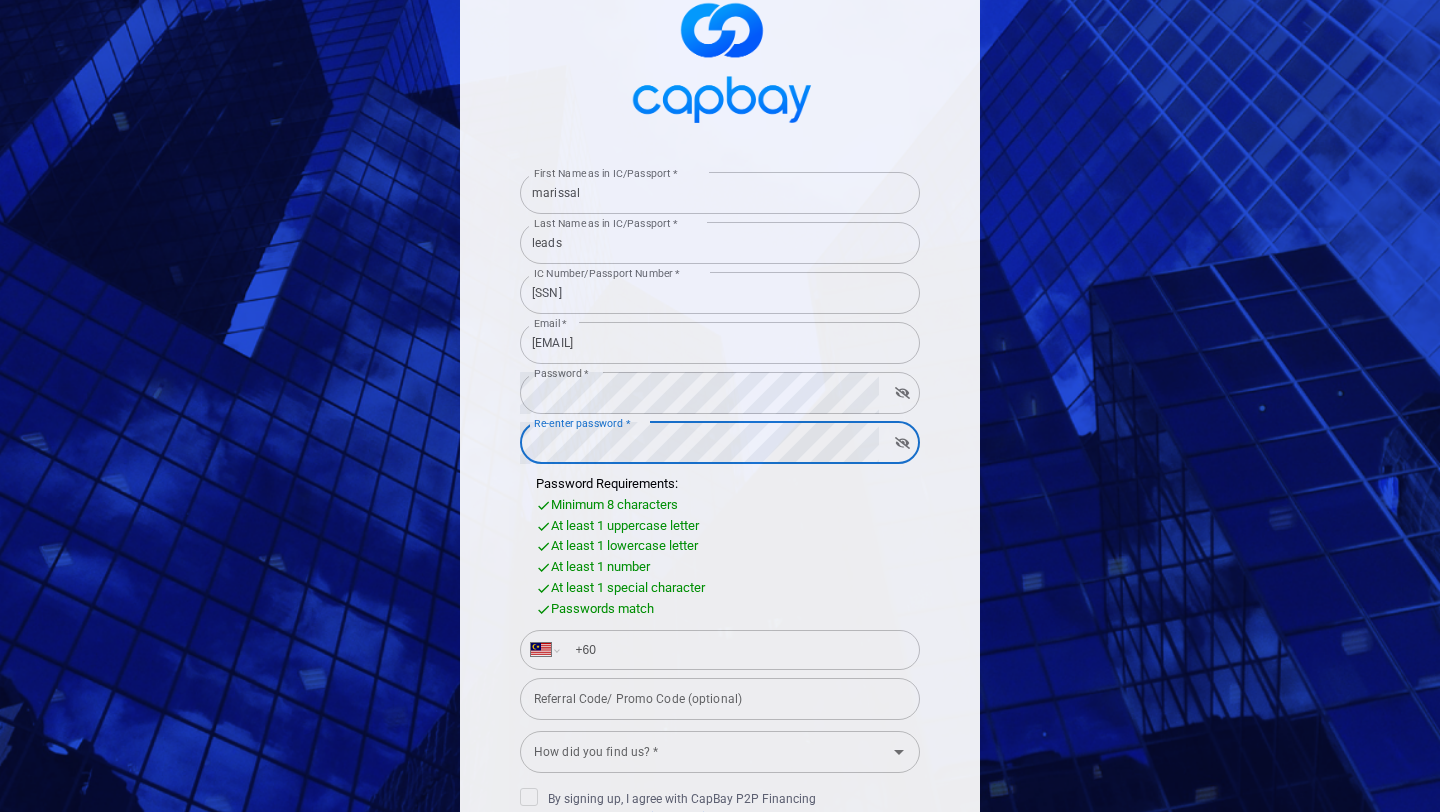scroll, scrollTop: 77, scrollLeft: 0, axis: vertical 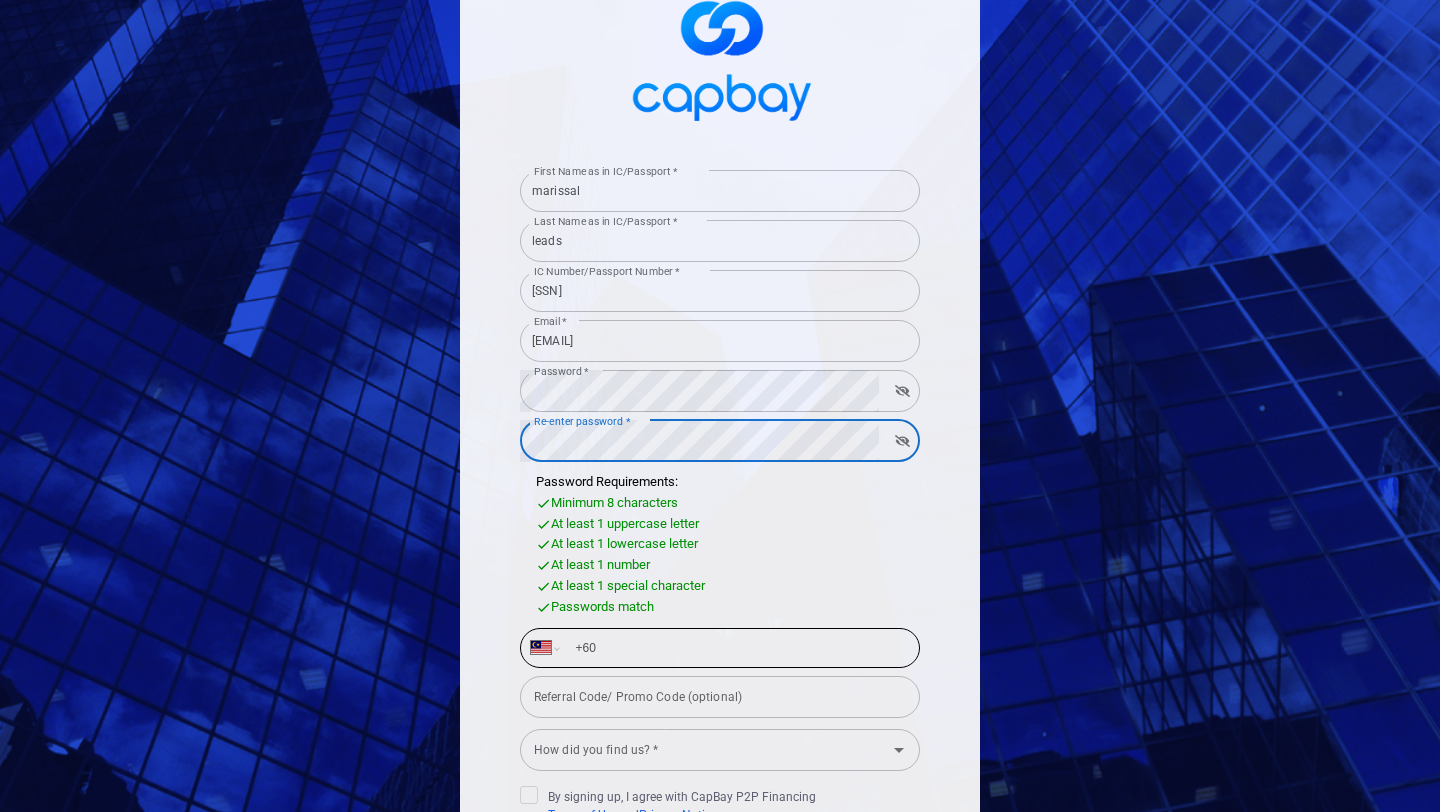 click on "+60" at bounding box center [736, 648] 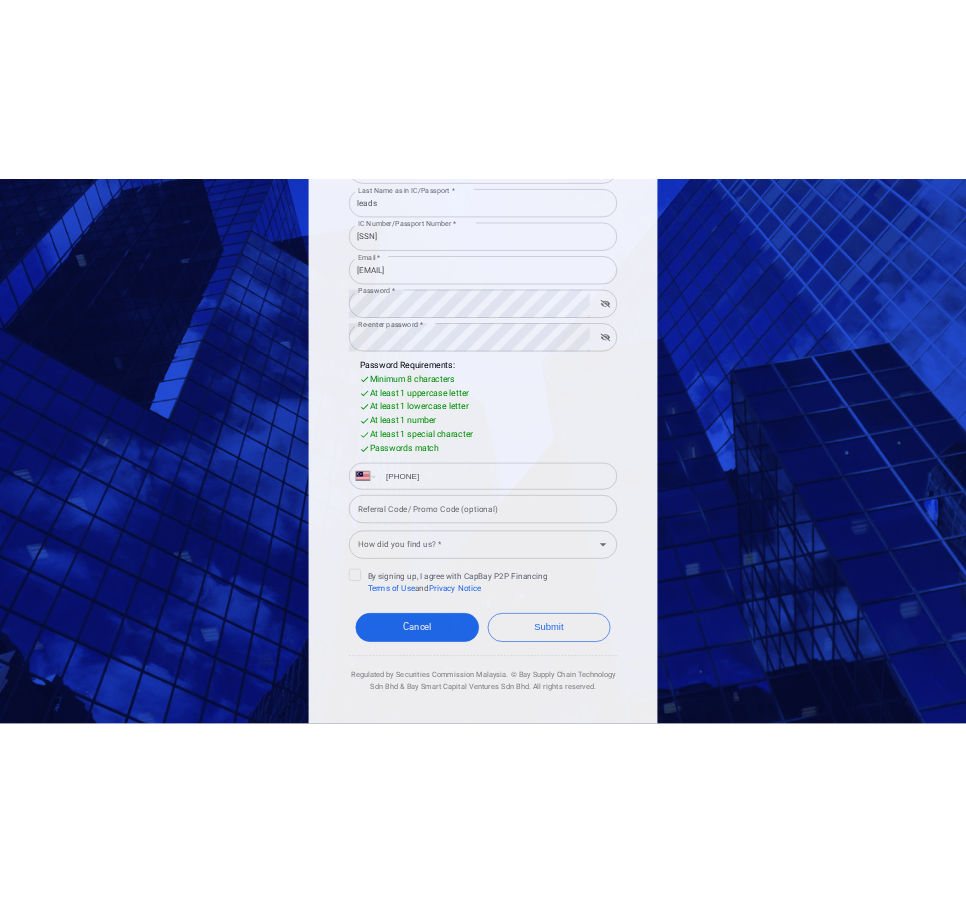 scroll, scrollTop: 285, scrollLeft: 0, axis: vertical 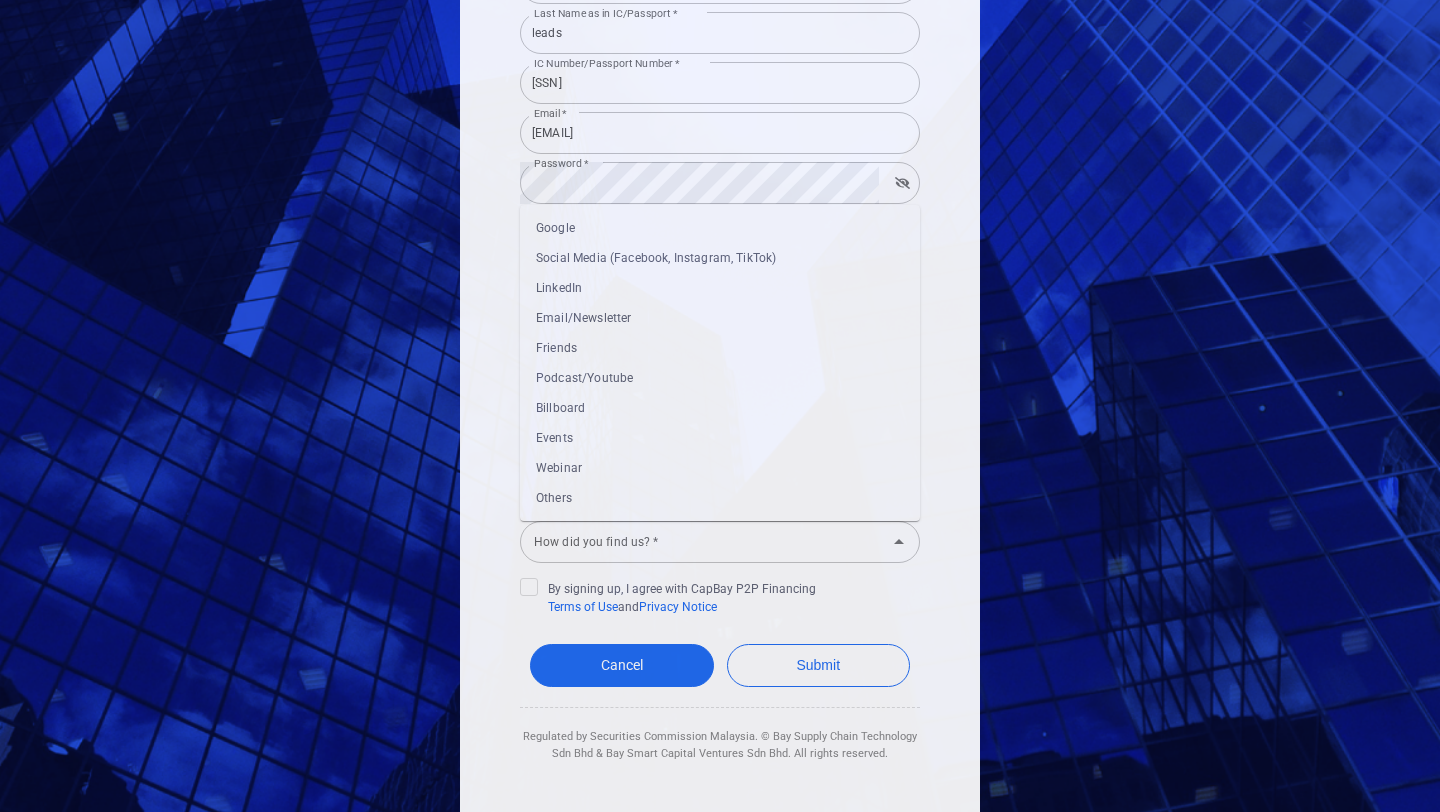 click on "How did you find us? *" at bounding box center [720, 542] 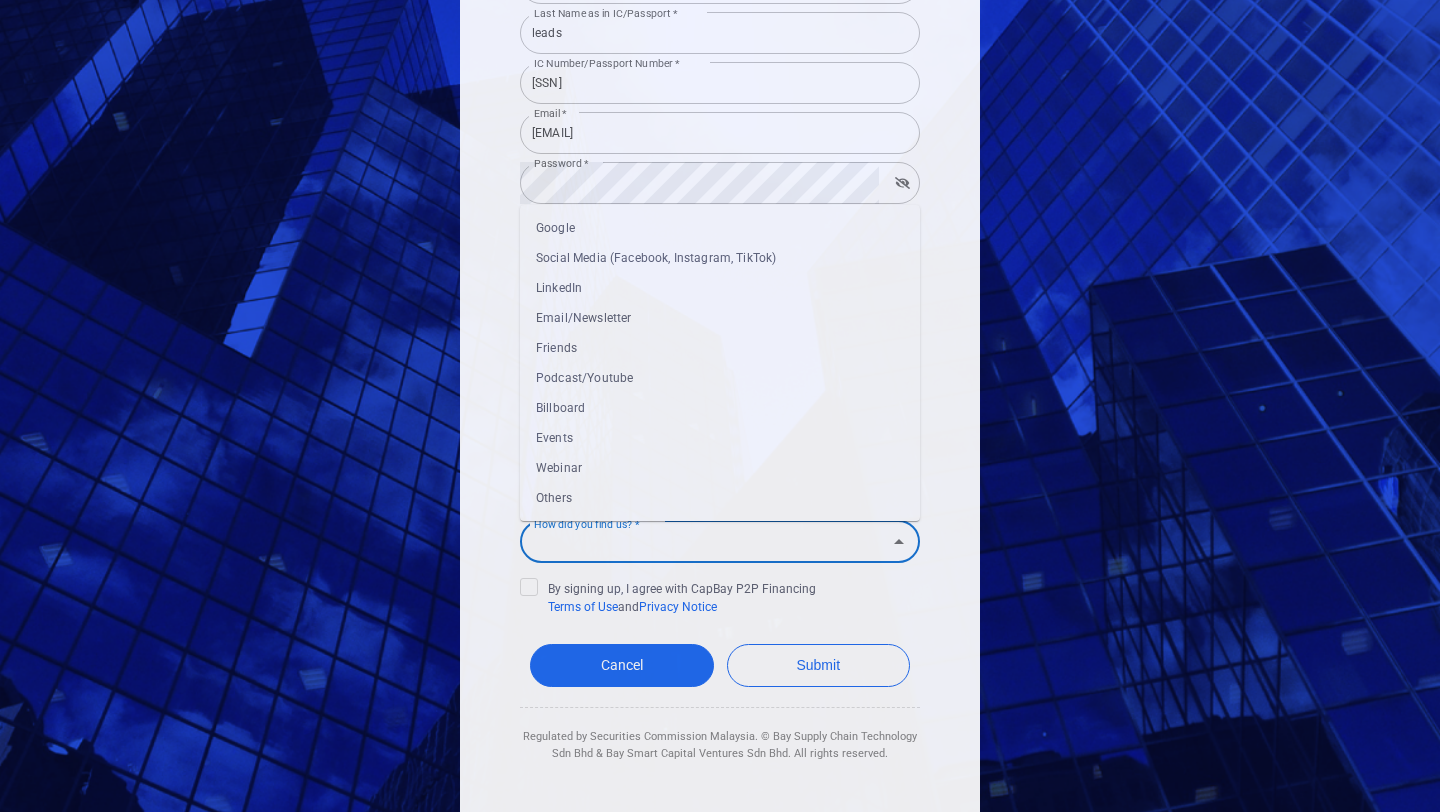 click on "Friends" at bounding box center (720, 348) 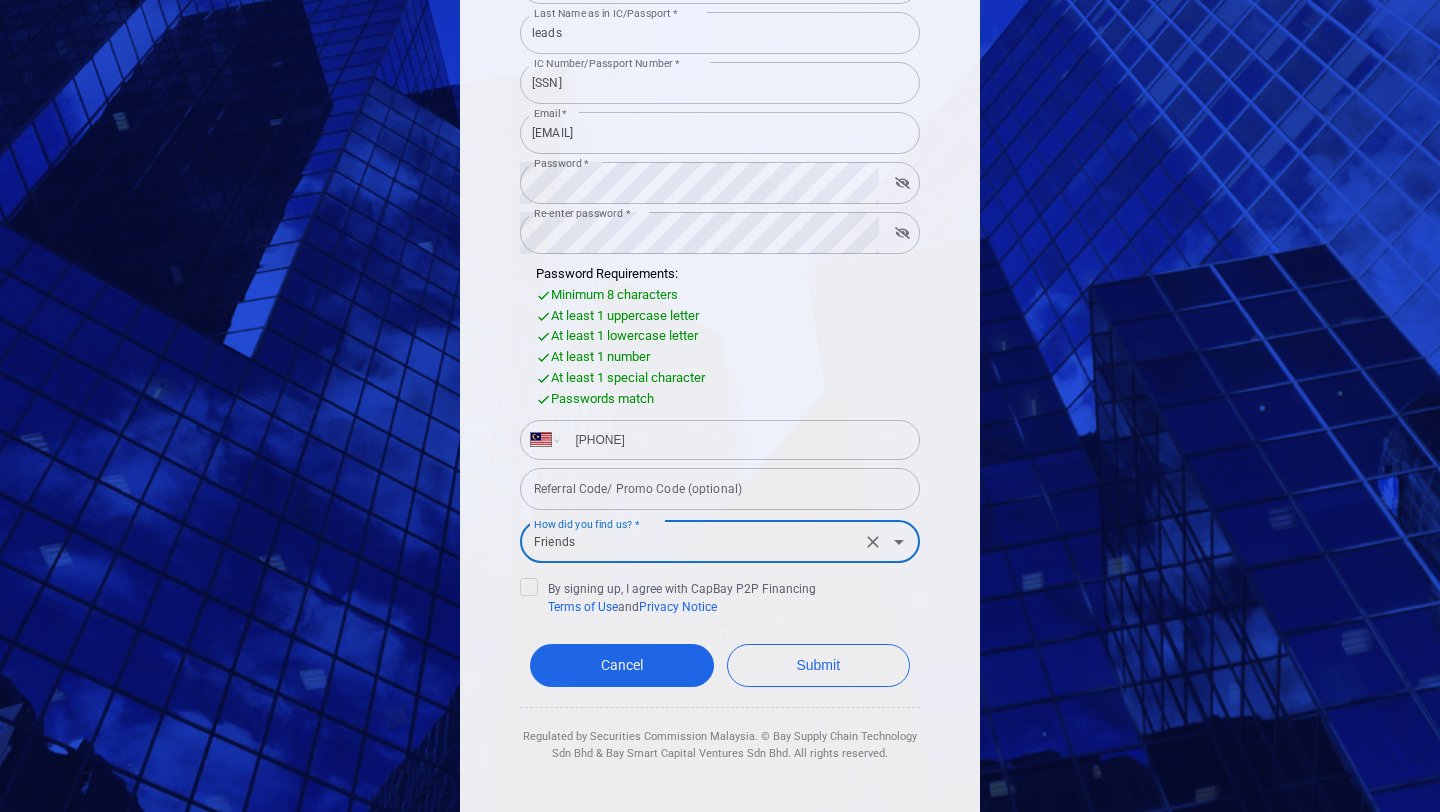 click on "First Name as in IC/Passport * marissal First Name as in IC/Passport * Last Name as in IC/Passport * leads Last Name as in IC/Passport * IC Number/Passport Number * 880517105665 IC Number/Passport Number * Email * test123hello@gmail.com Email * Password * Password * Re-enter password * Re-enter password * Password Requirements: Minimum 8 characters At least 1 uppercase letter At least 1 lowercase letter At least 1 number At least 1 special character Passwords match International Afghanistan Åland Islands Albania Algeria American Samoa Andorra Angola Anguilla Antigua and Barbuda Argentina Armenia Aruba Ascension Island Australia Austria Azerbaijan Bahamas Bahrain Bangladesh Barbados Belarus Belgium Belize Benin Bermuda Bhutan Bolivia Bonaire, Sint Eustatius and Saba Bosnia and Herzegovina Botswana Brazil British Indian Ocean Territory Brunei Darussalam Bulgaria Burkina Faso Burma Burundi Cambodia Cameroon Canada Cape Verde Cayman Islands Central African Republic Chad Chile China Christmas Island Colombia Cuba" at bounding box center [720, 269] 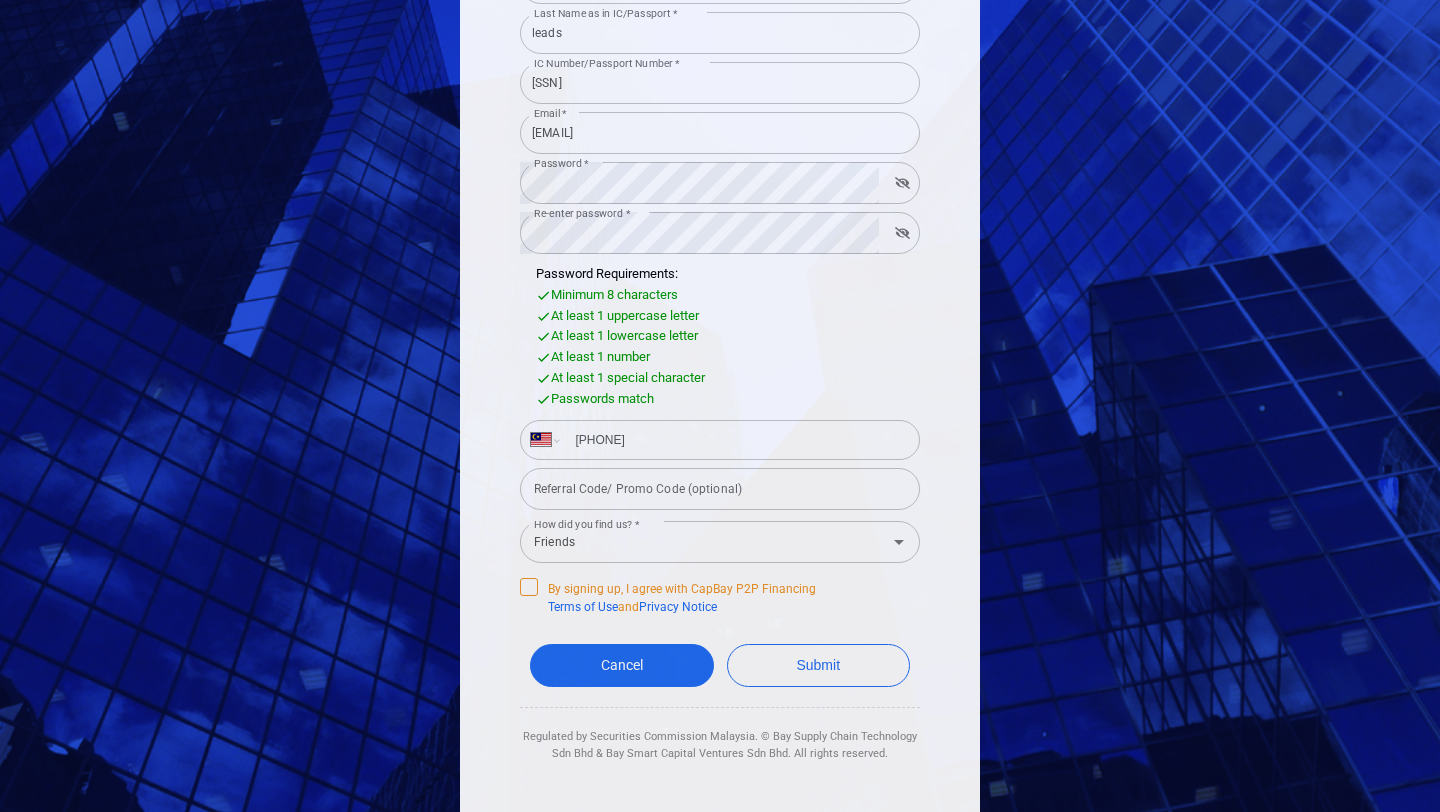 click 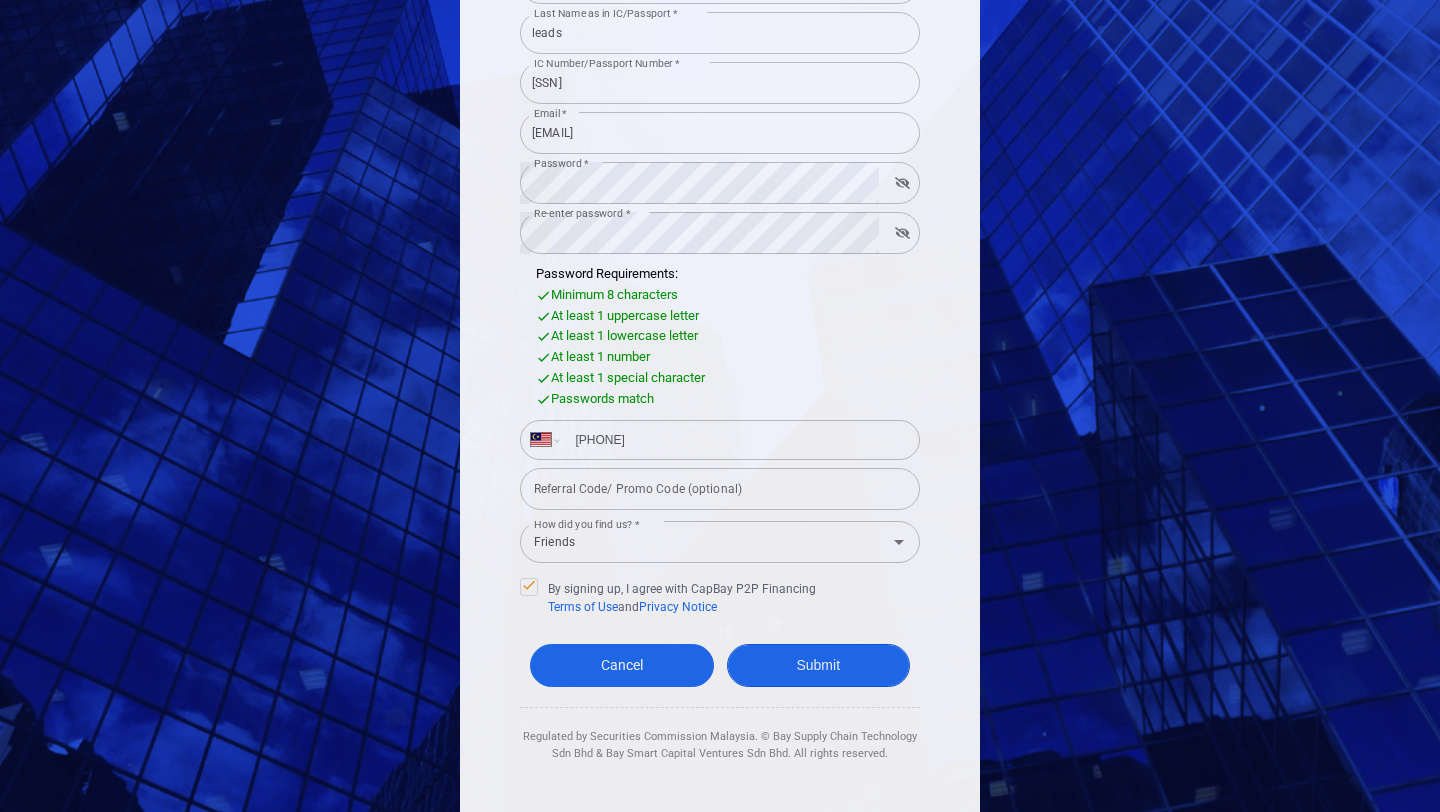 click on "Submit" at bounding box center [819, 665] 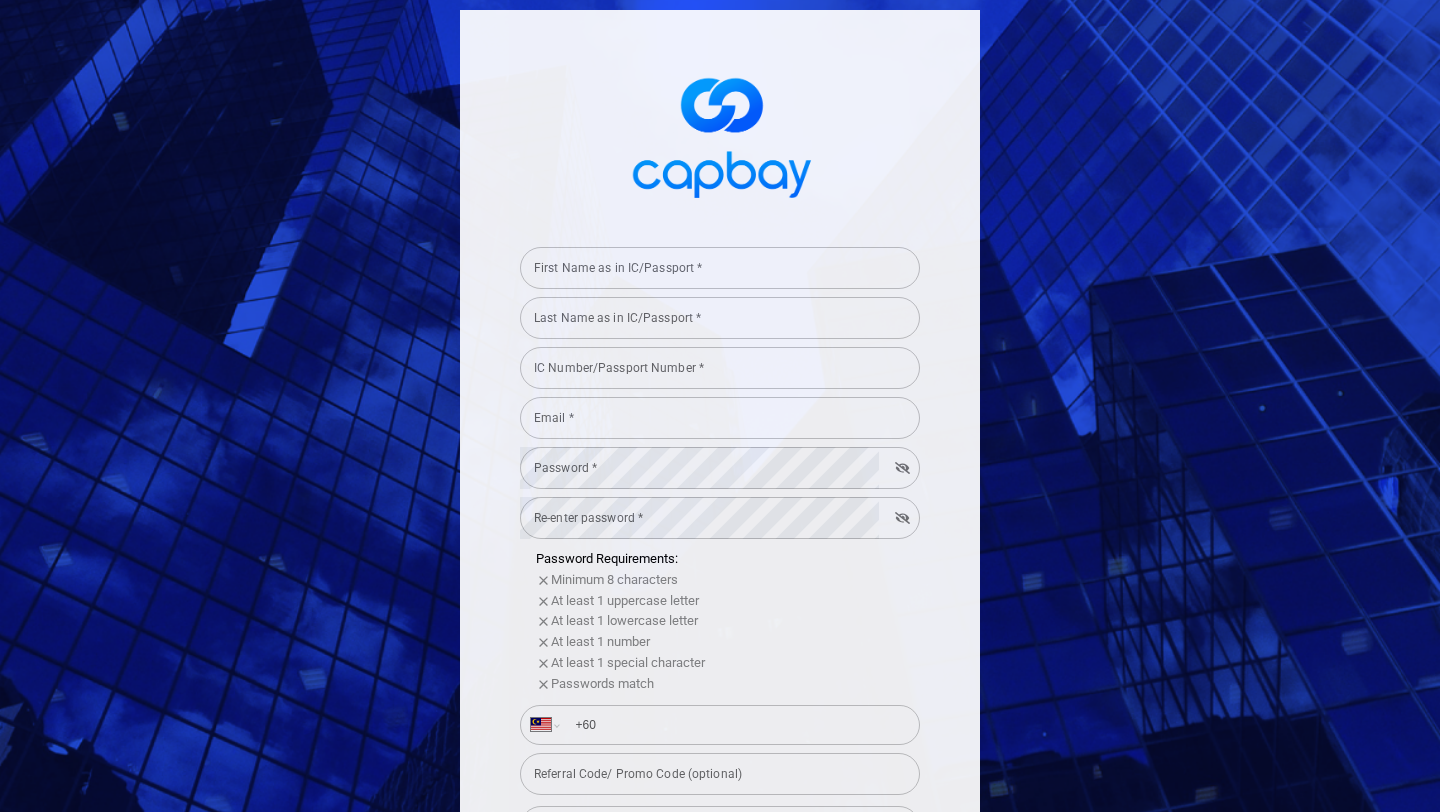 select on "MY" 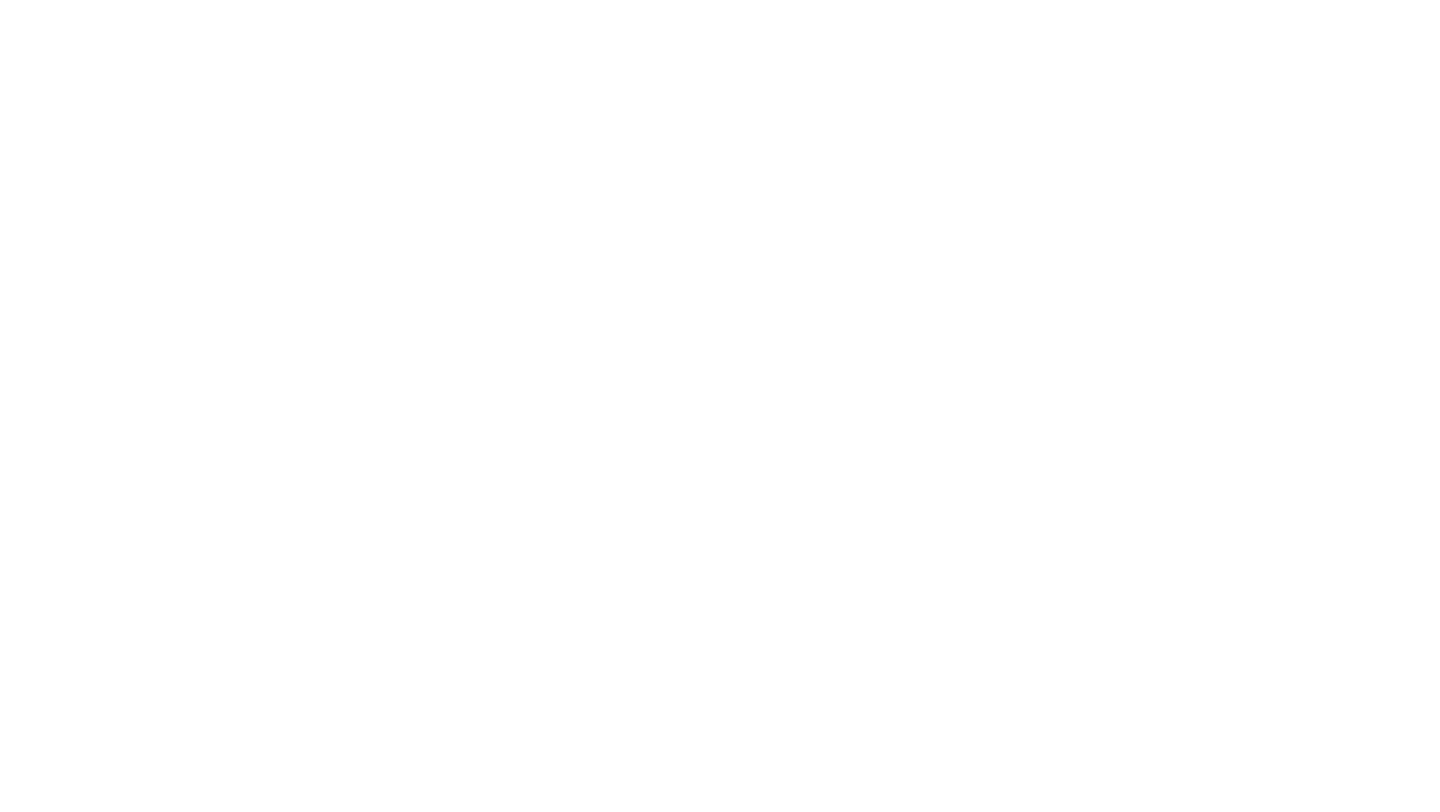 select on "MY" 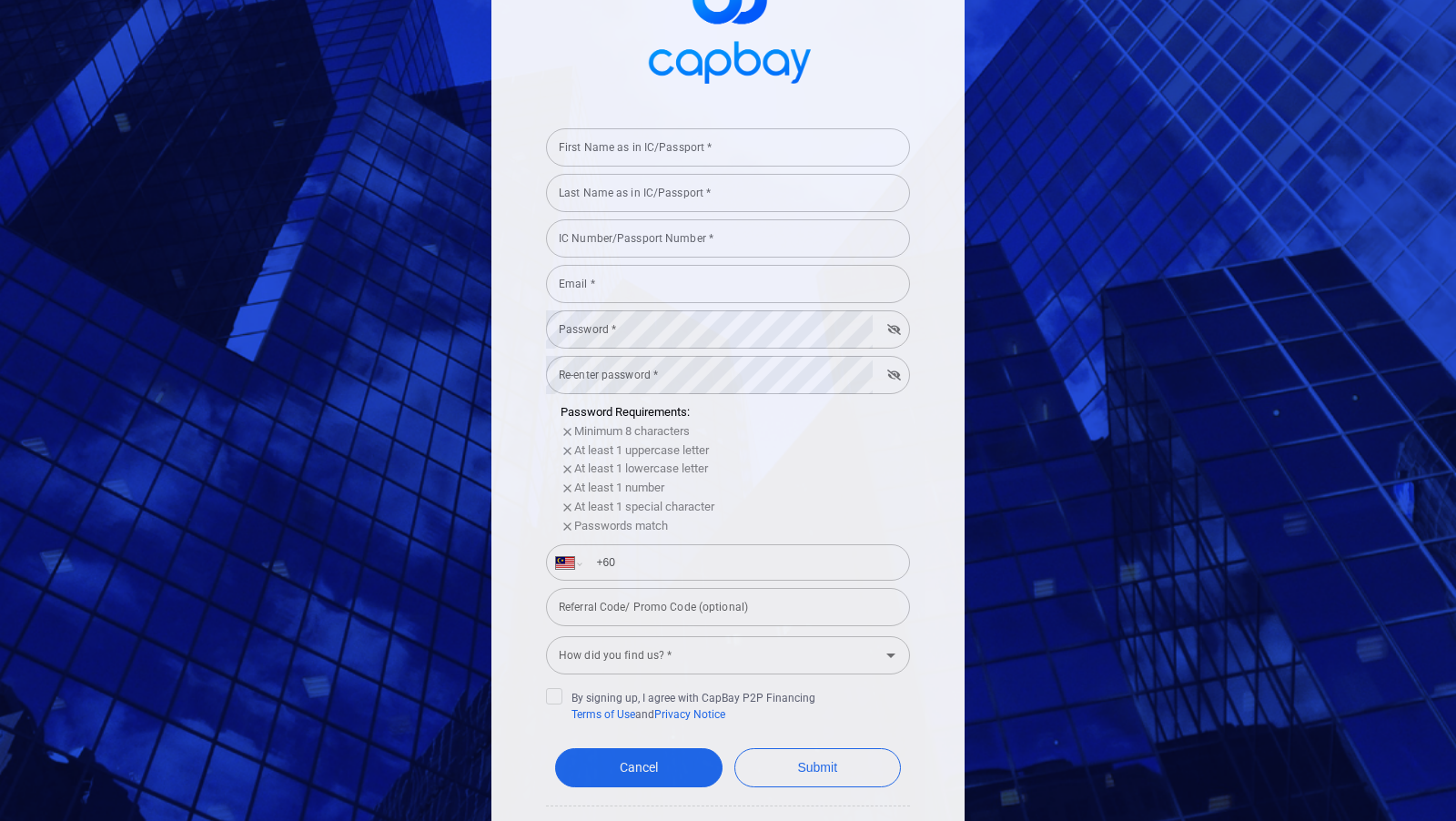 scroll, scrollTop: 97, scrollLeft: 0, axis: vertical 